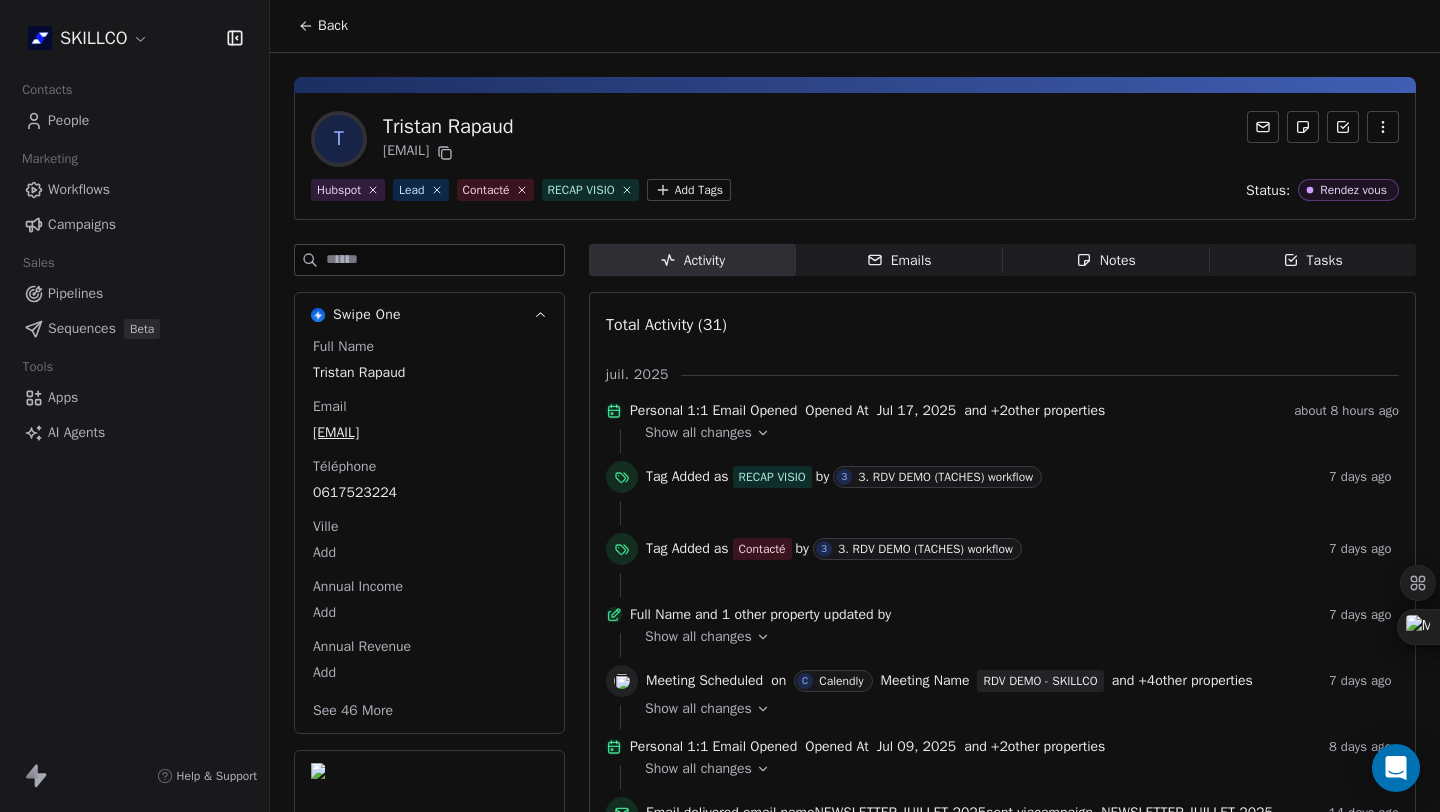scroll, scrollTop: 0, scrollLeft: 0, axis: both 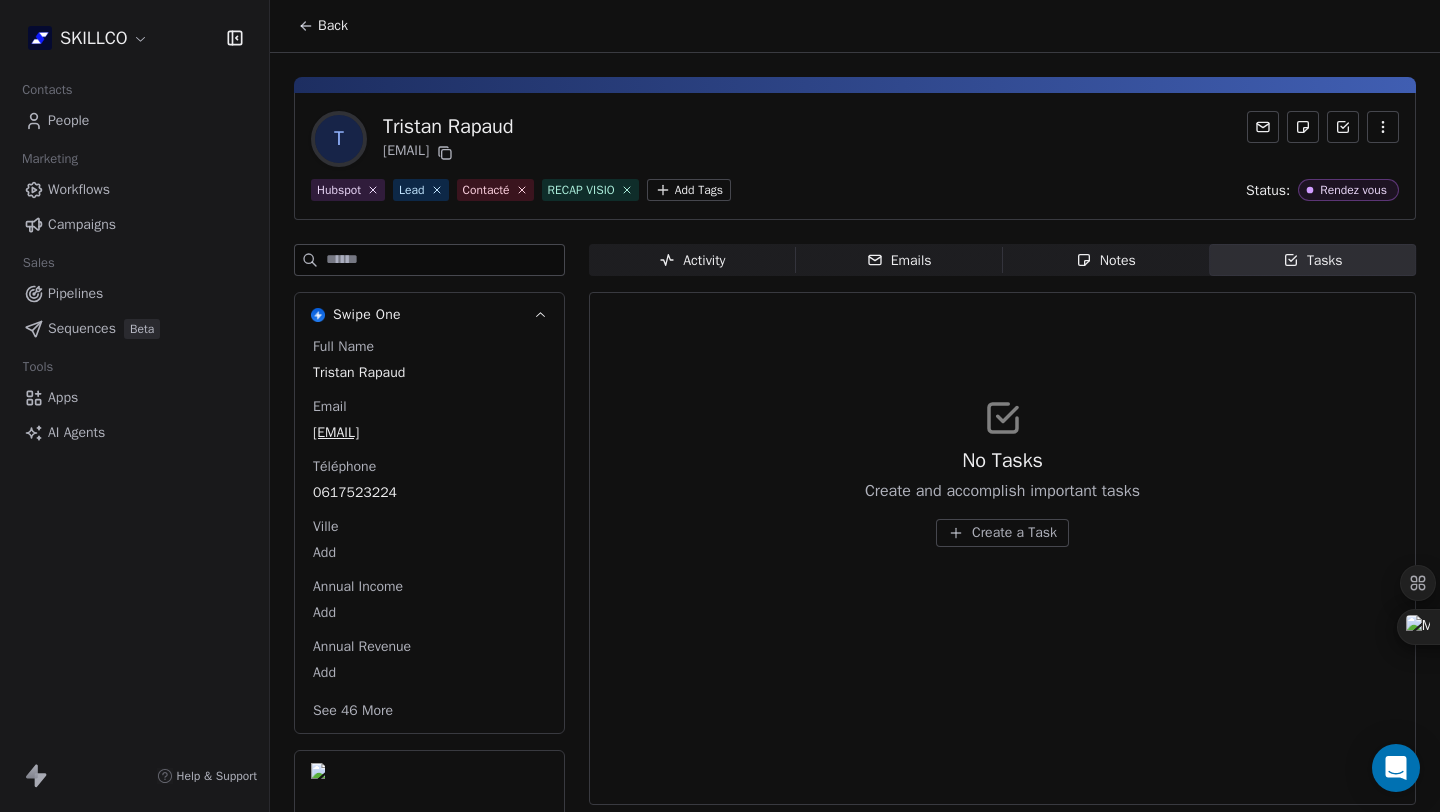 click on "Create a Task" at bounding box center [1014, 533] 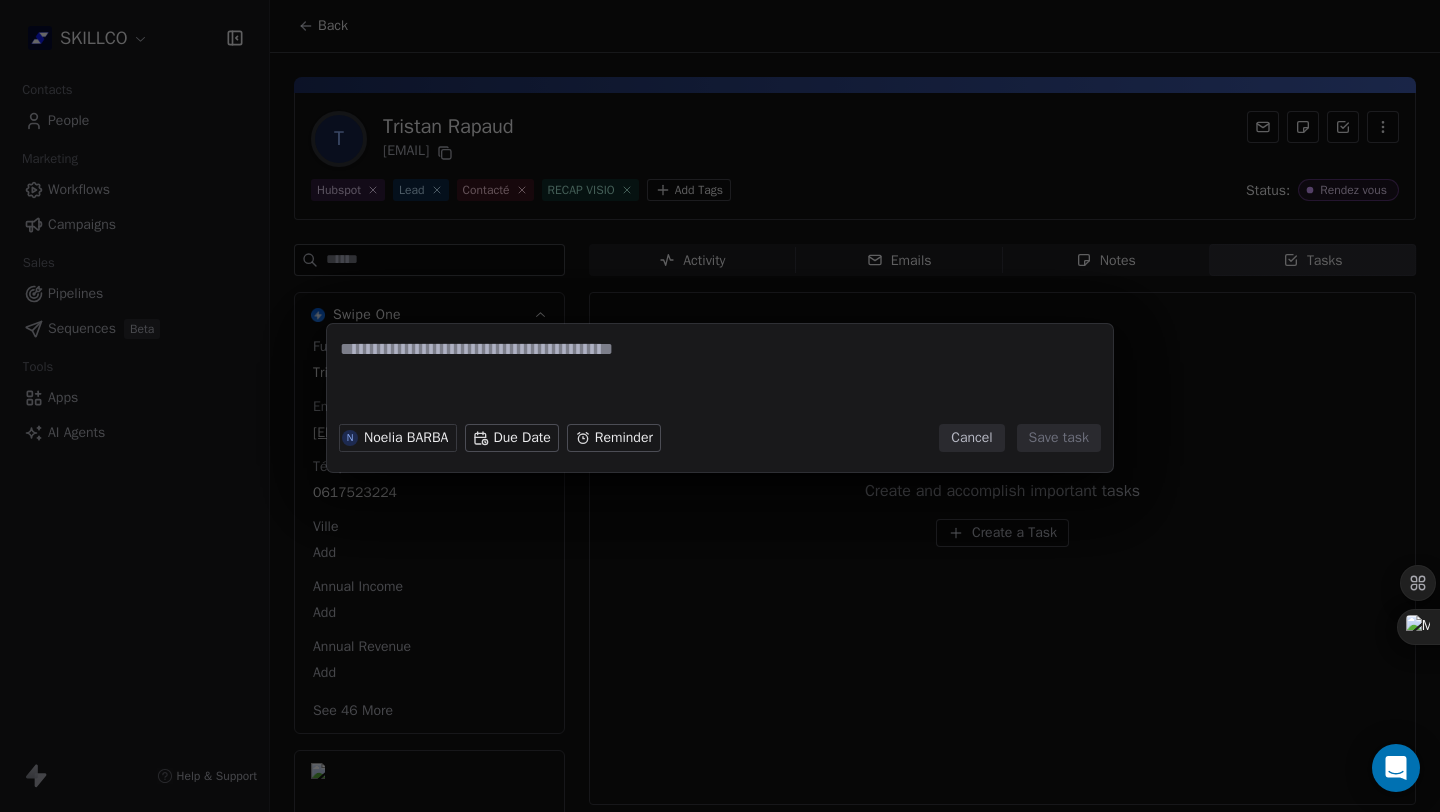 click at bounding box center (720, 376) 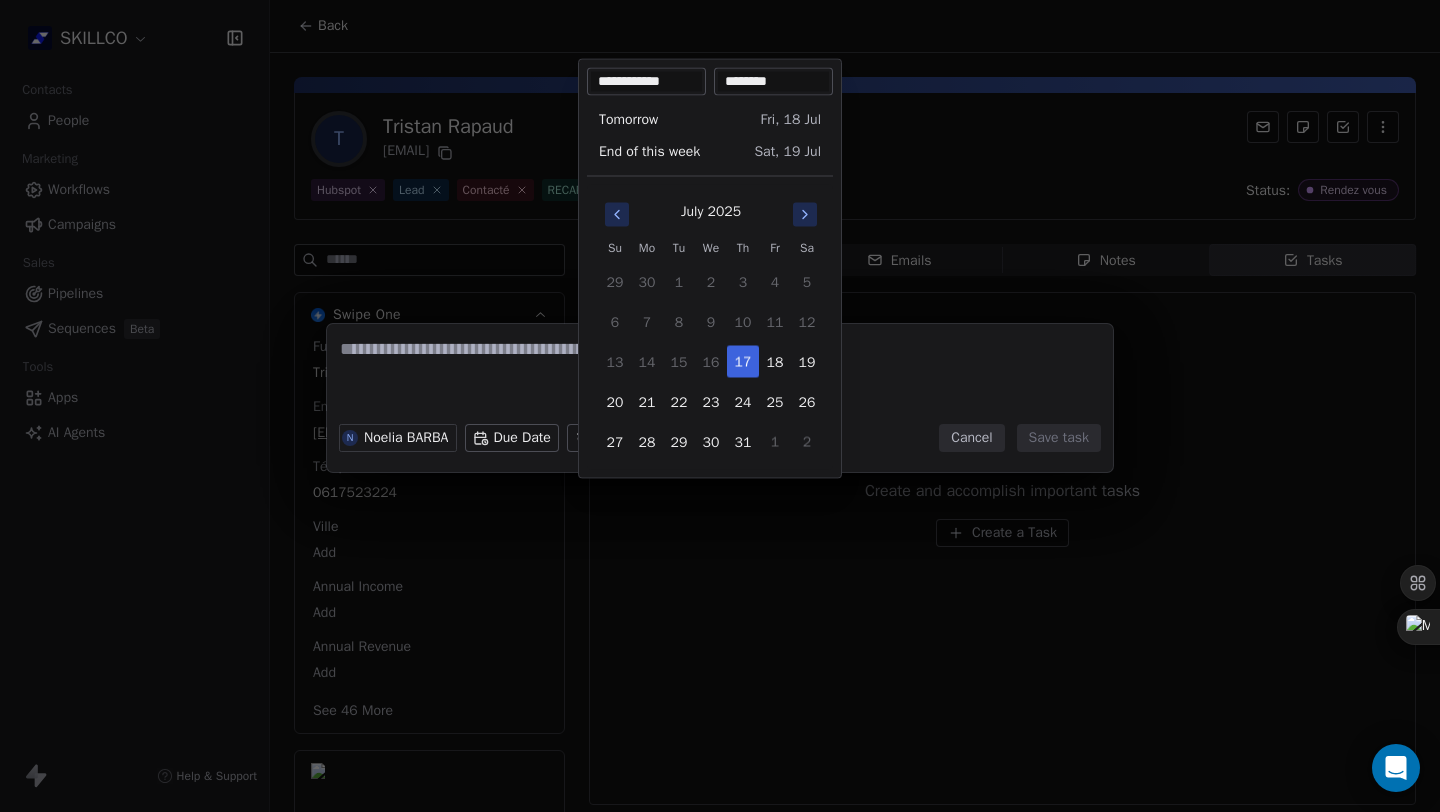 click on "********" at bounding box center (773, 82) 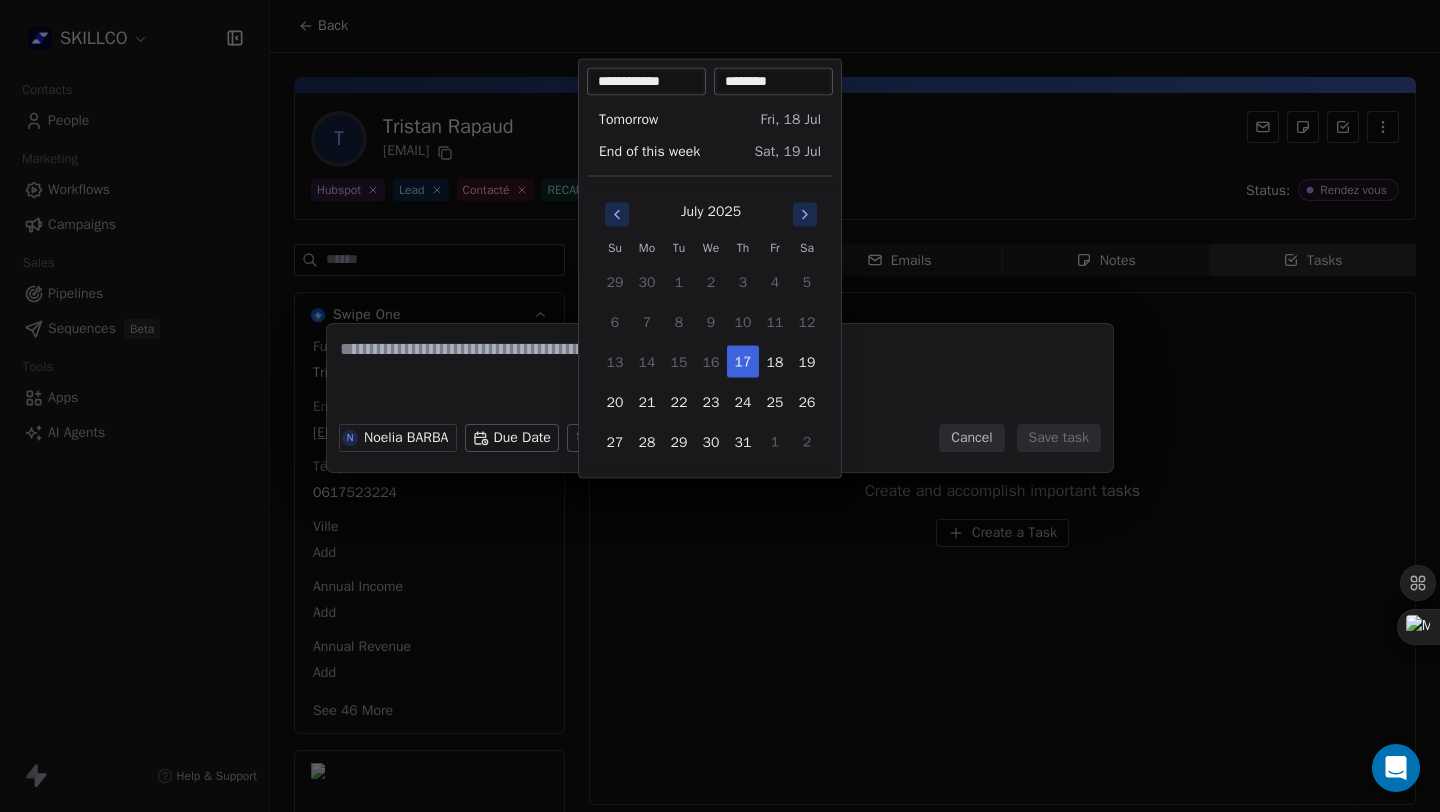 click on "N [FIRST] [LAST] Due Date Reminder Cancel Save task" at bounding box center [720, 406] 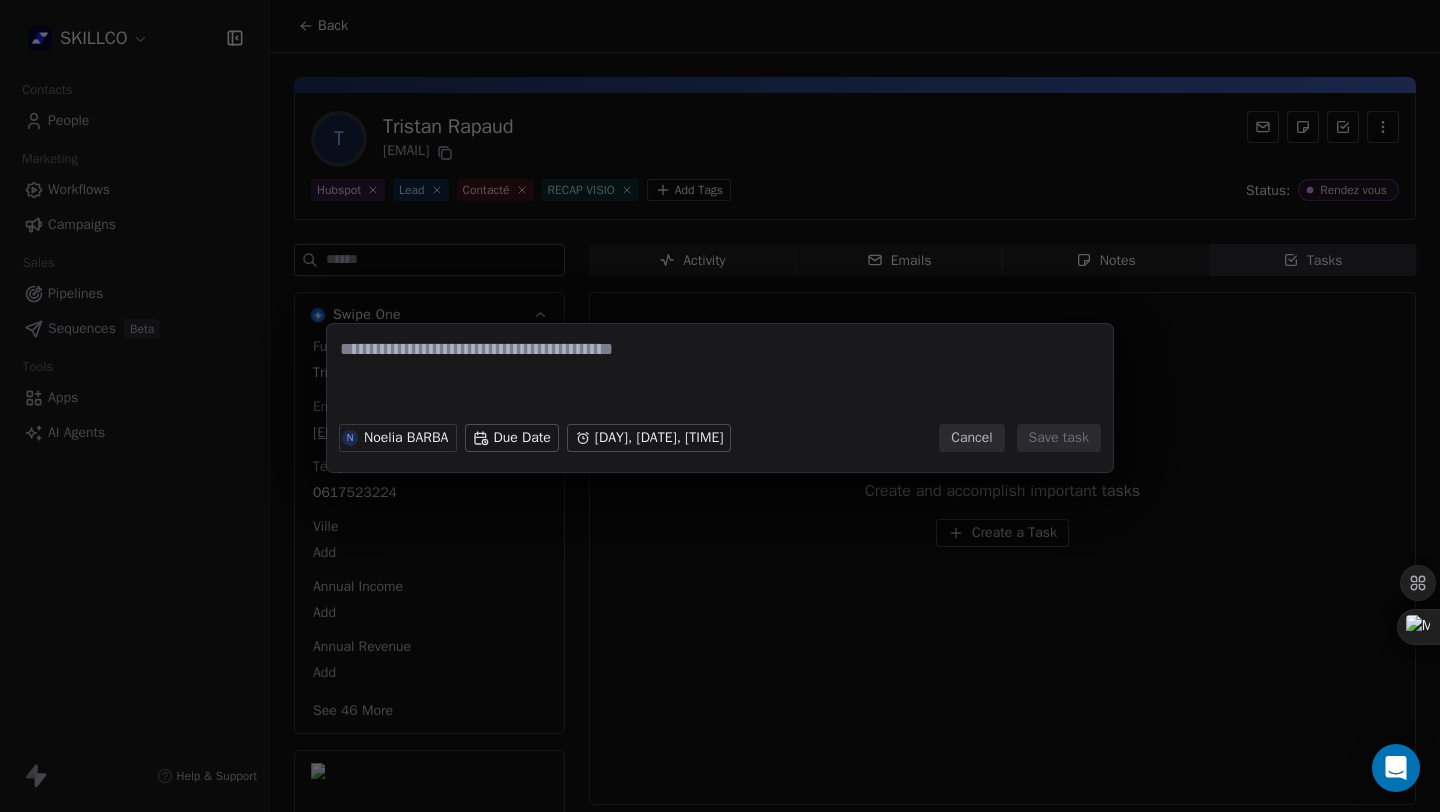 click on "Cancel" at bounding box center (971, 438) 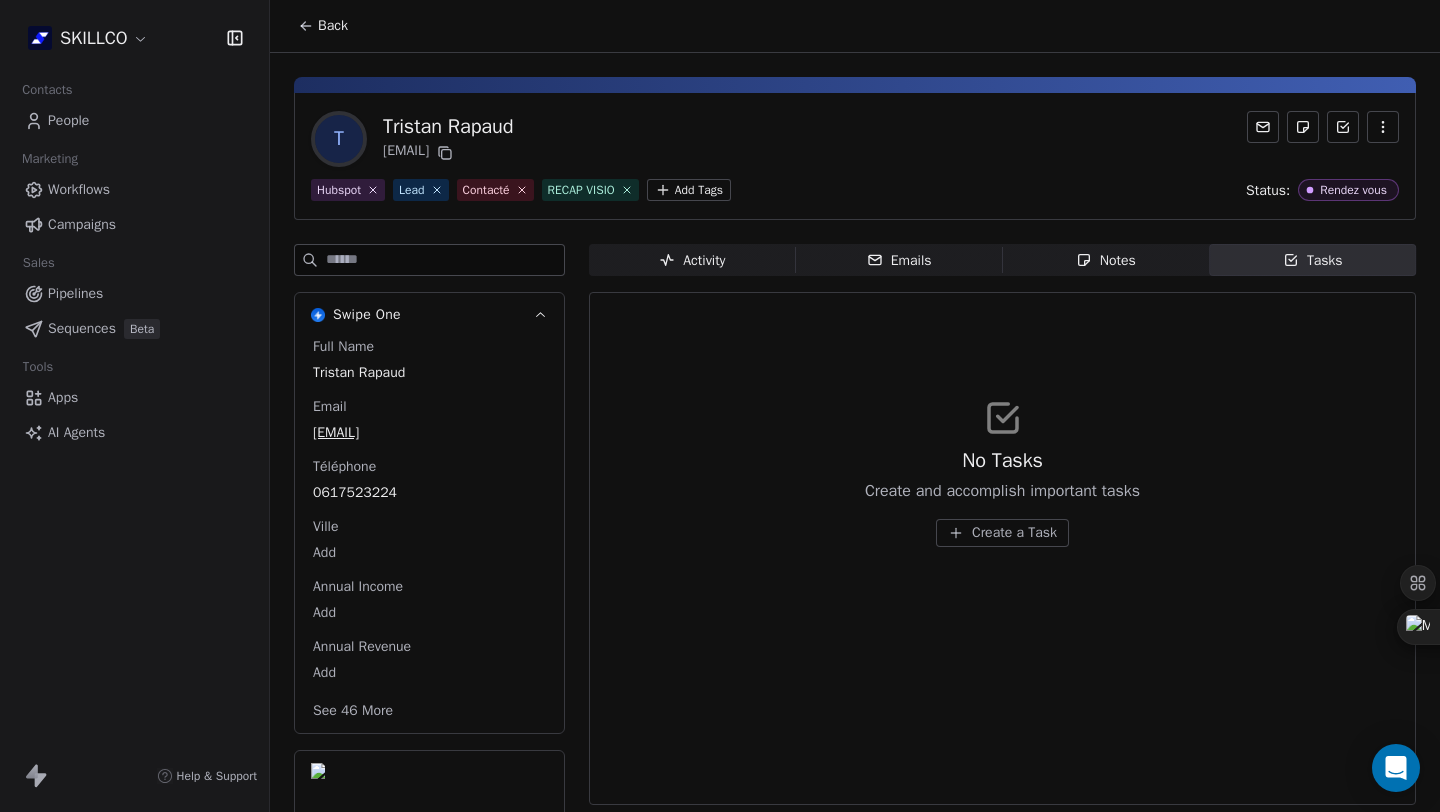 click on "Workflows" at bounding box center (79, 189) 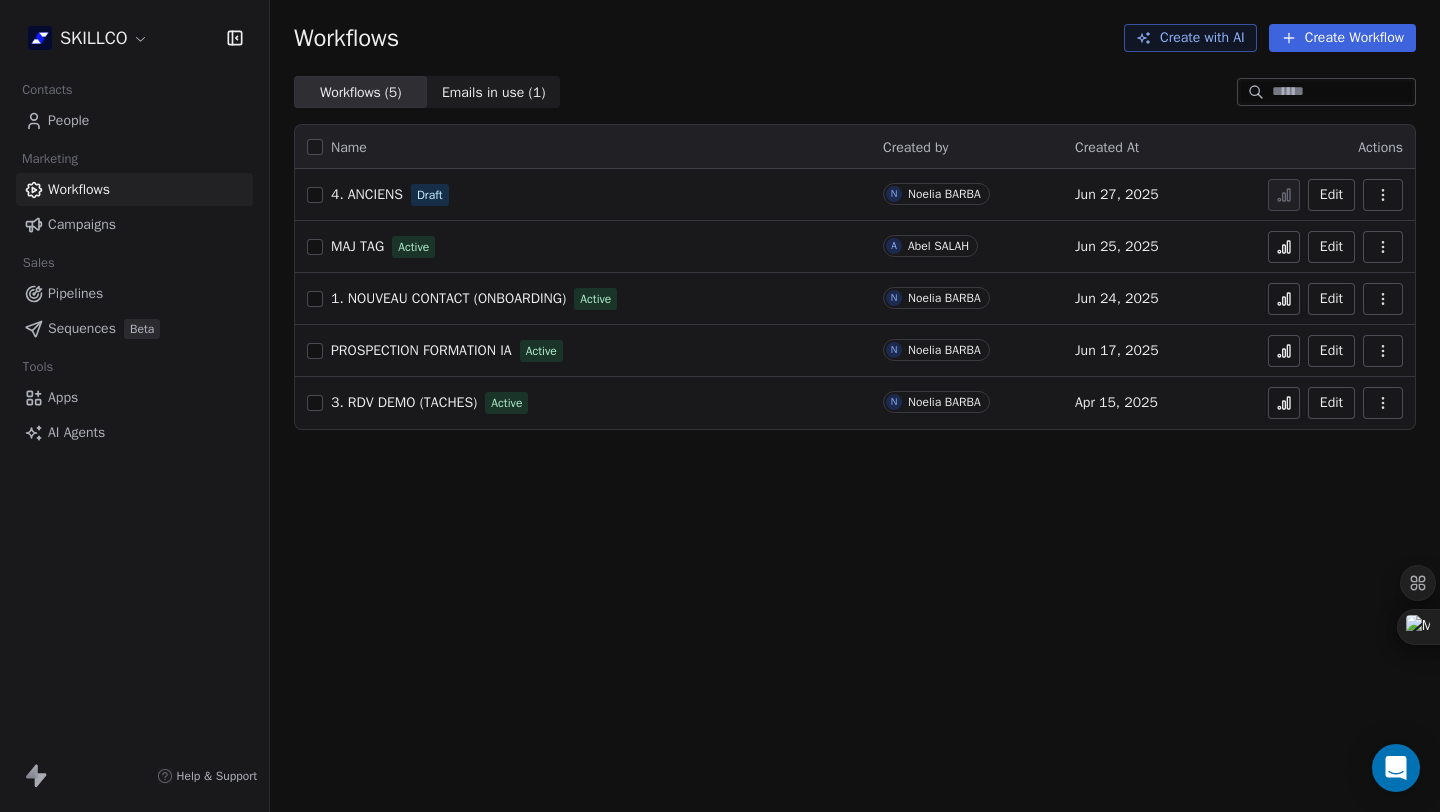 click on "Create Workflow" at bounding box center (1342, 38) 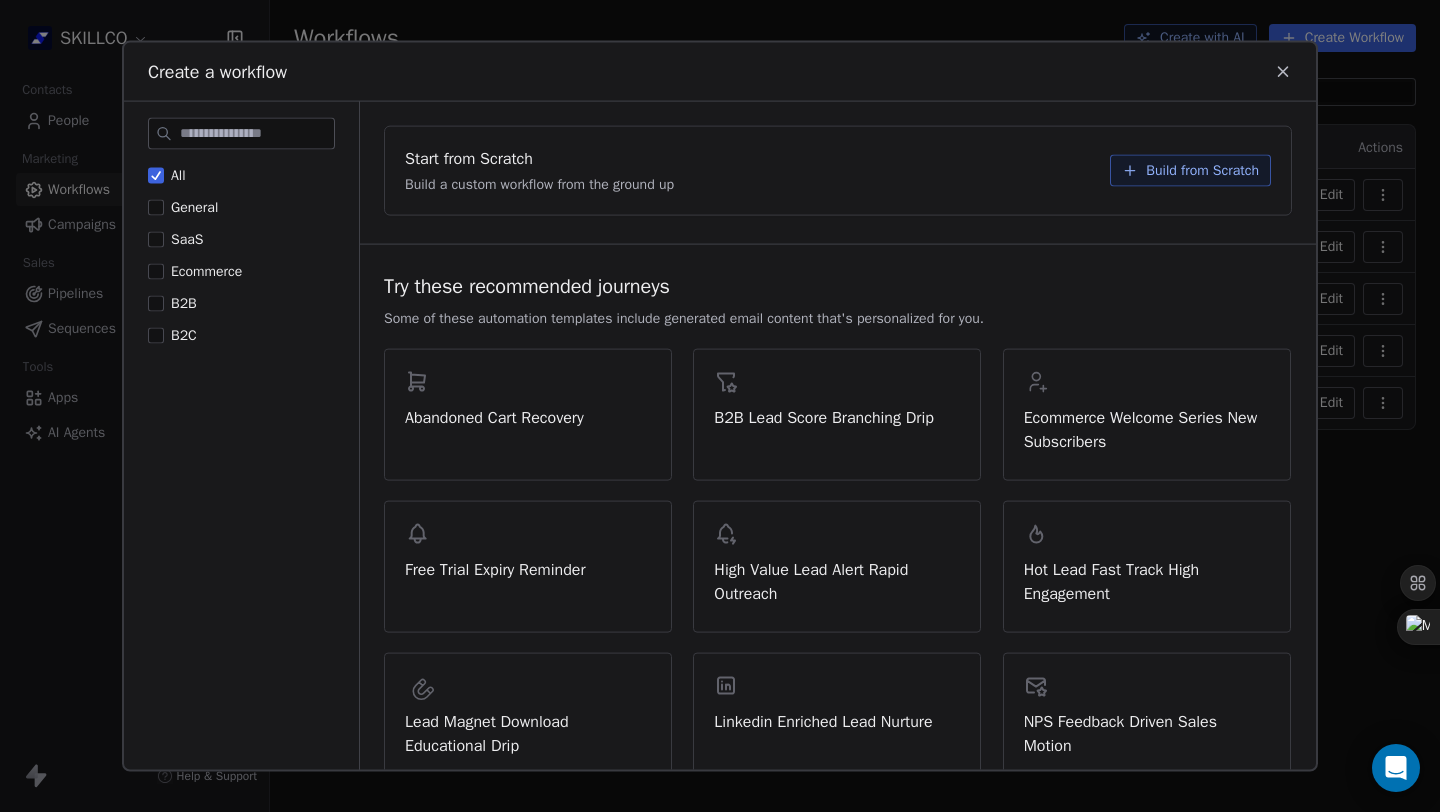 click 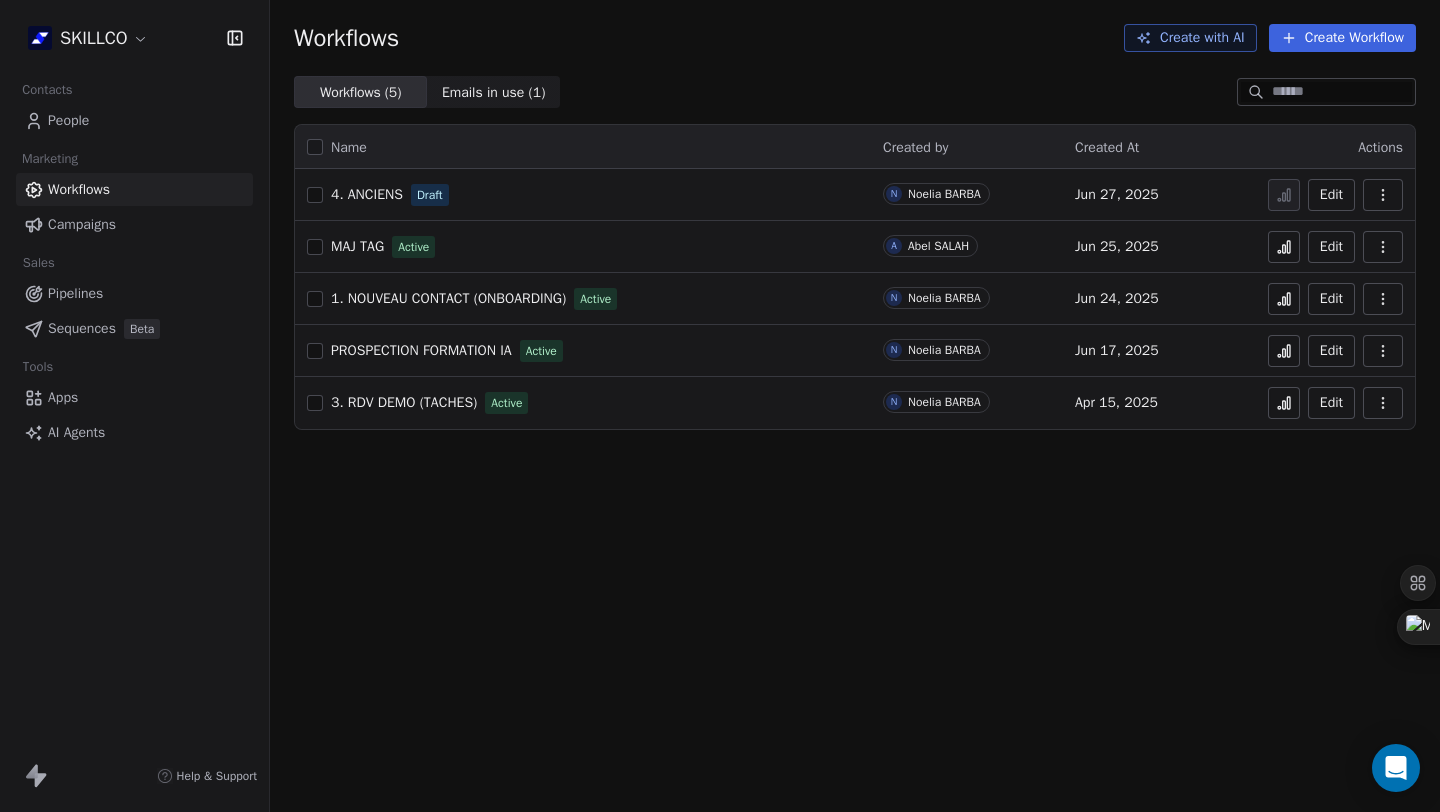 click on "Create Workflow" at bounding box center [1342, 38] 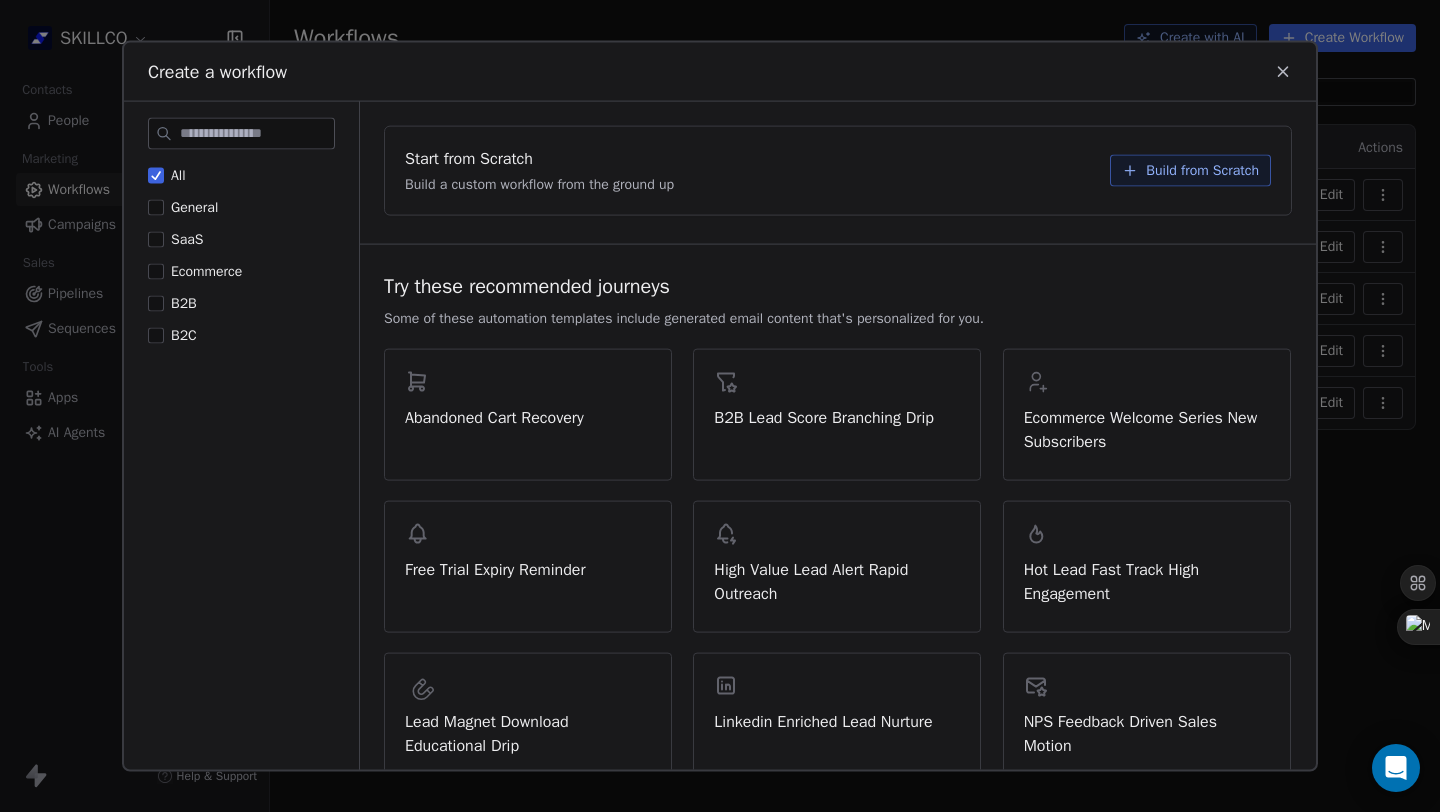 click on "Build from Scratch" at bounding box center (1190, 171) 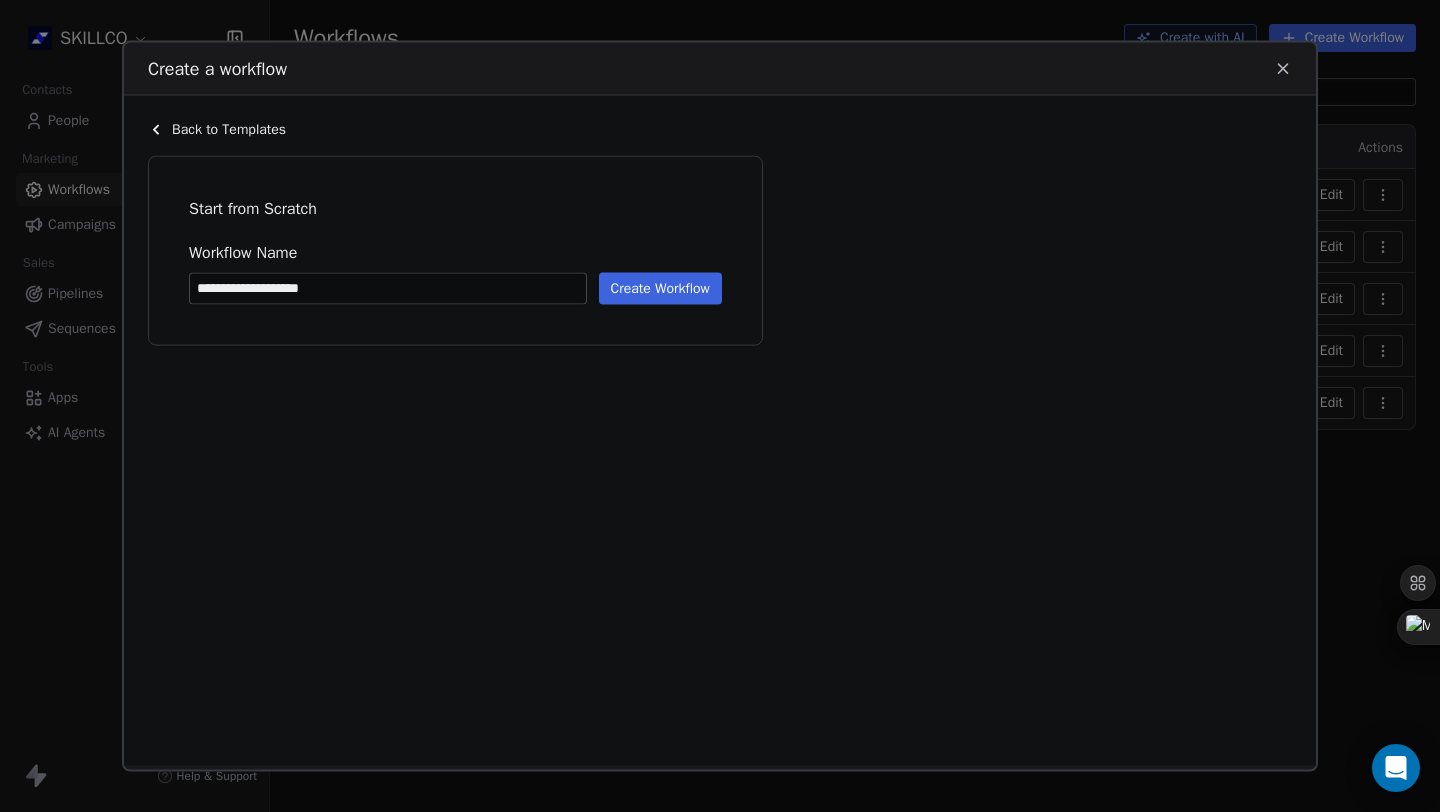 type on "**********" 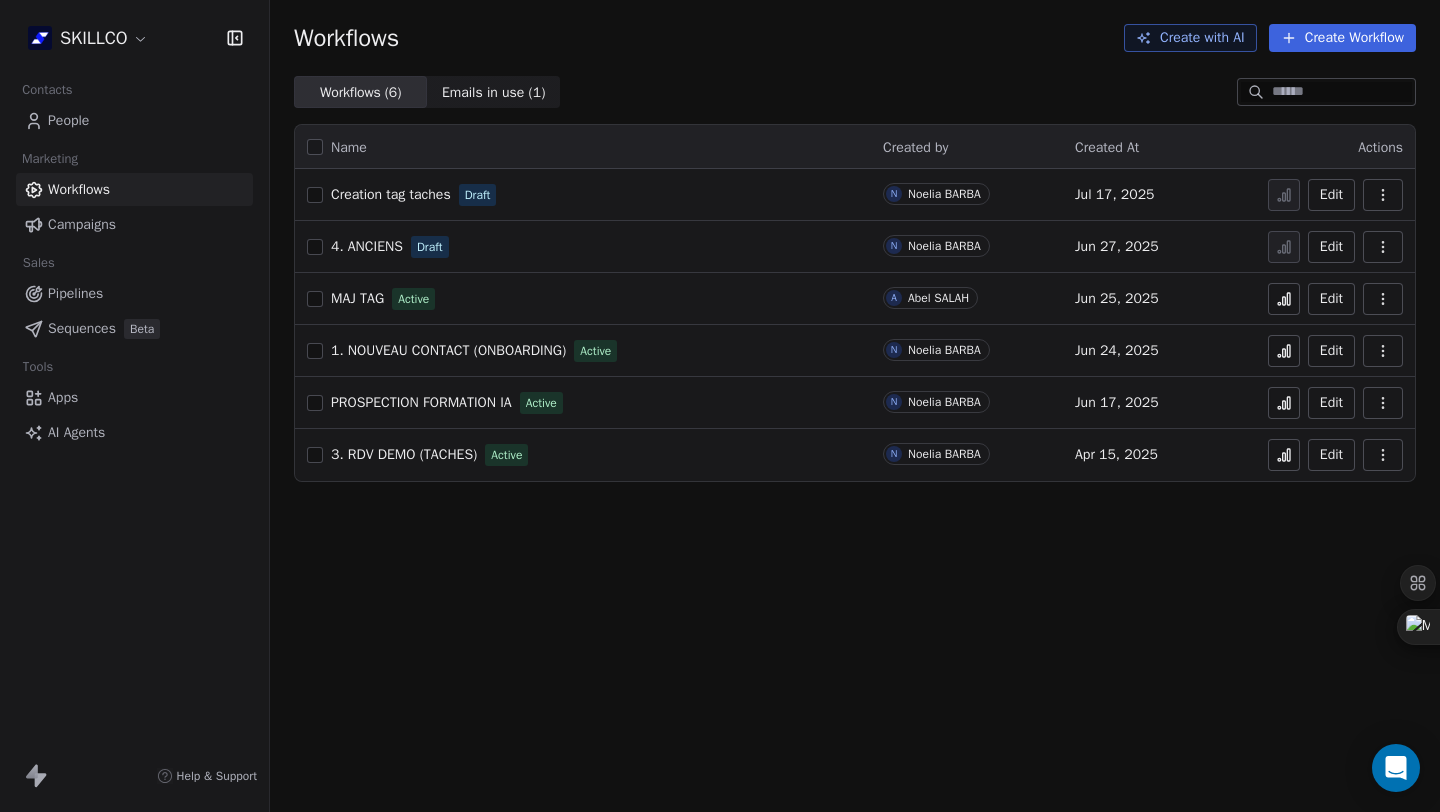 click on "Creation tag taches" at bounding box center [391, 194] 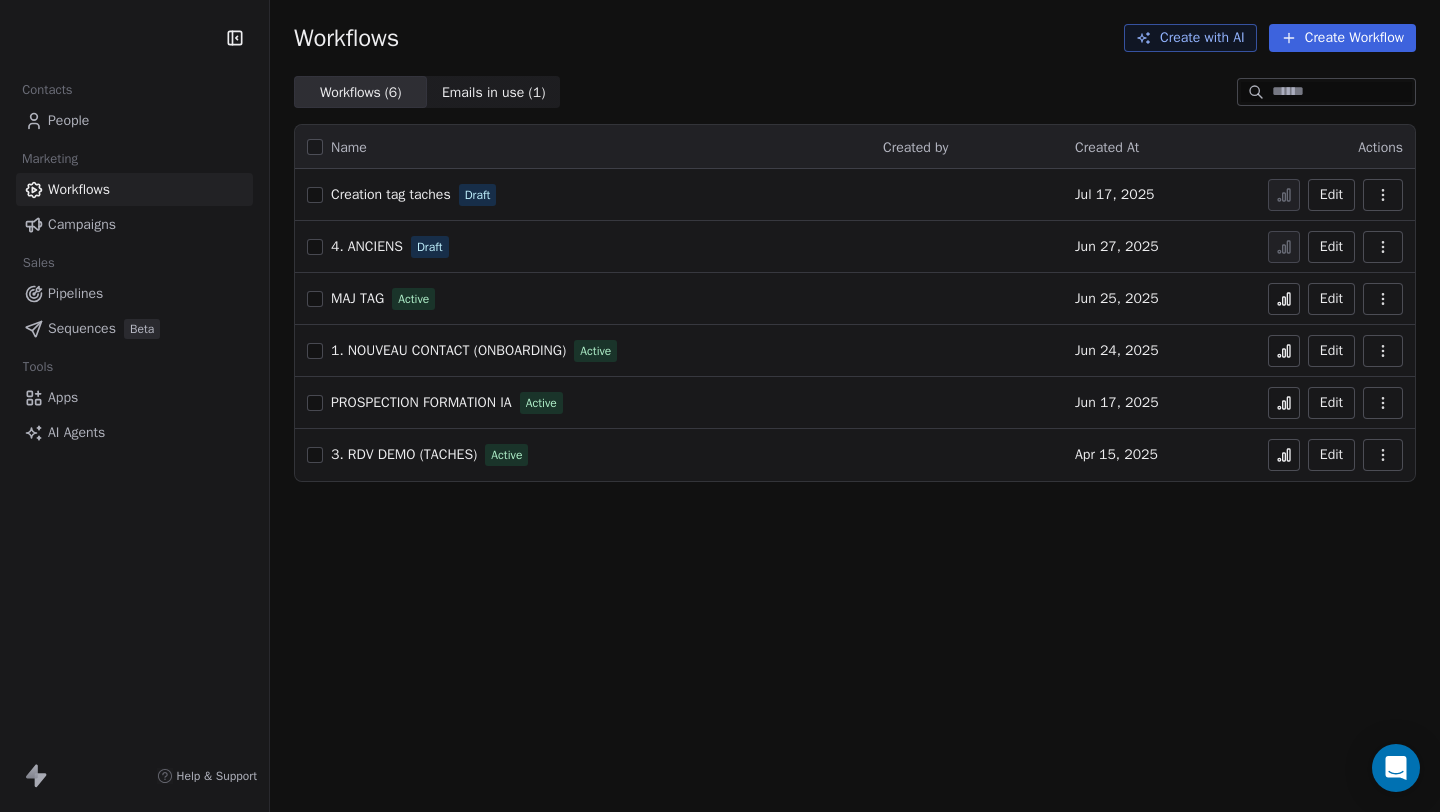 scroll, scrollTop: 0, scrollLeft: 0, axis: both 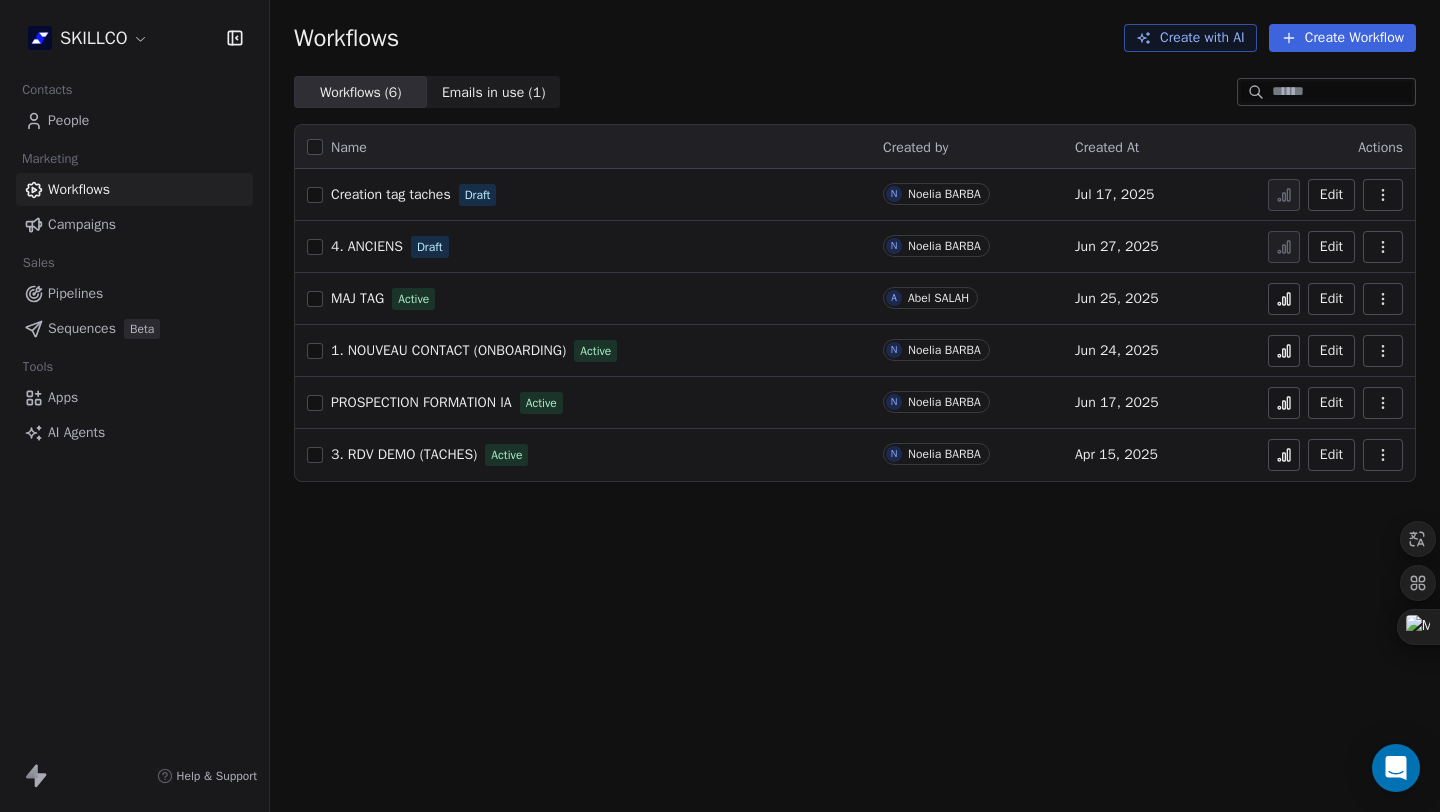 click on "Creation tag taches" at bounding box center [391, 194] 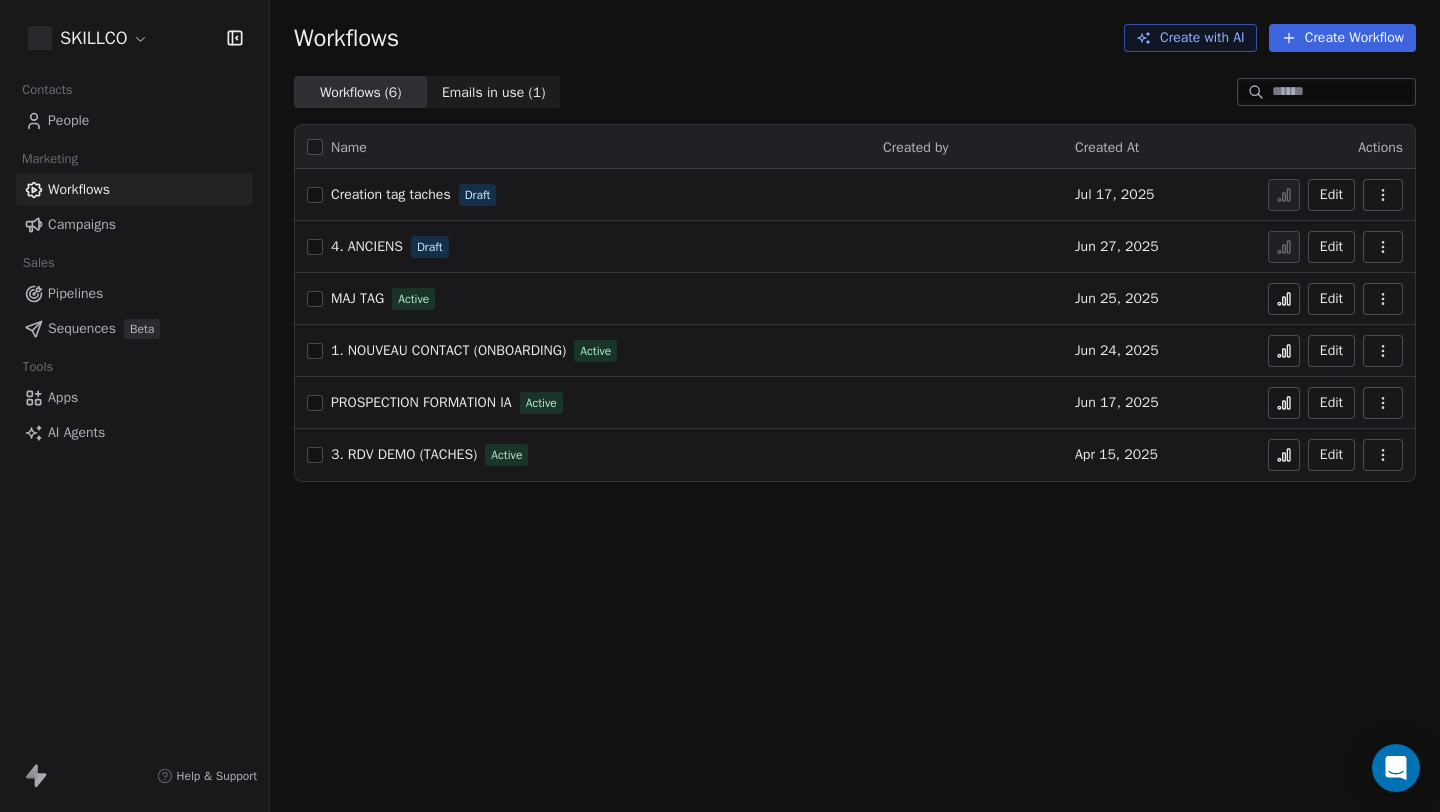 scroll, scrollTop: 0, scrollLeft: 0, axis: both 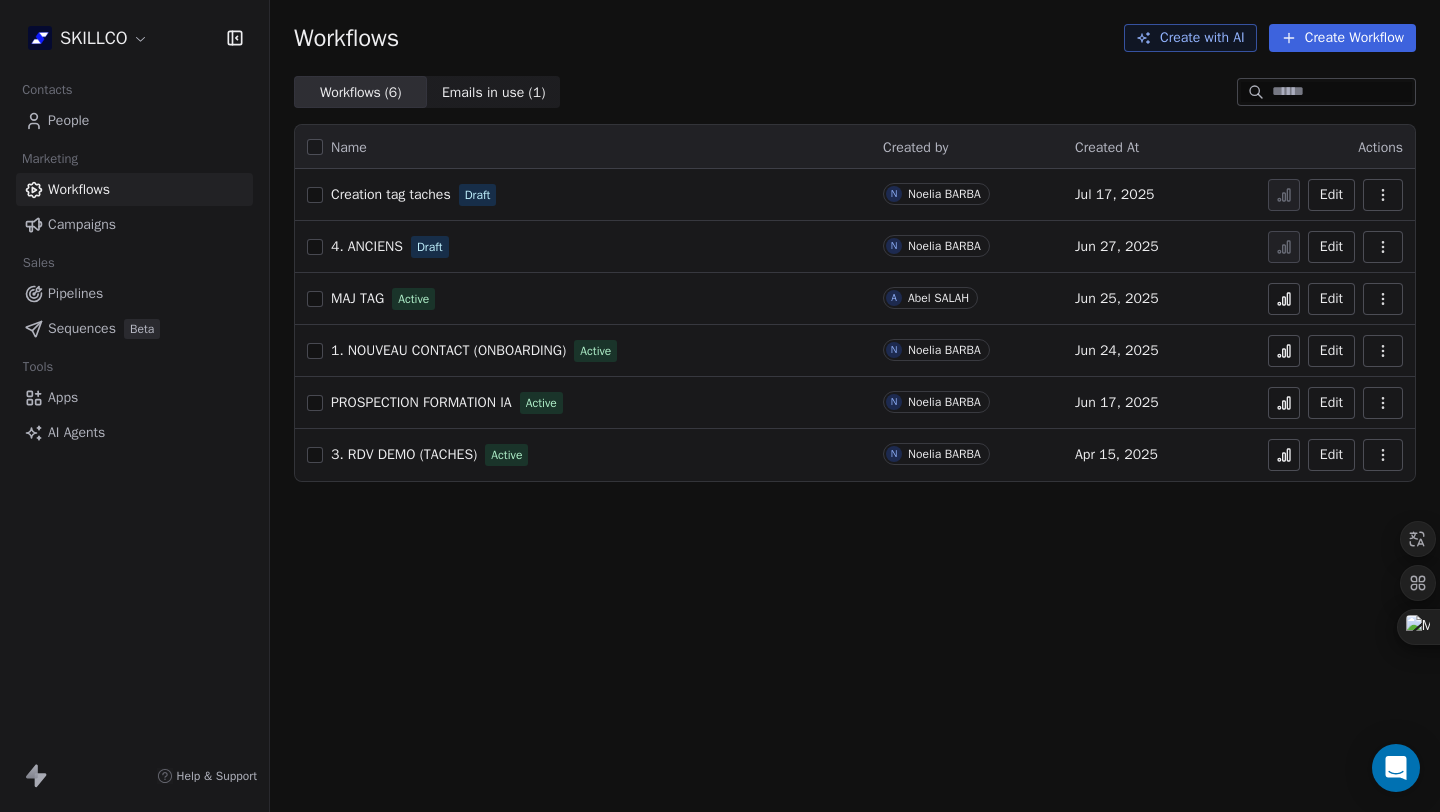 click on "People" at bounding box center (68, 120) 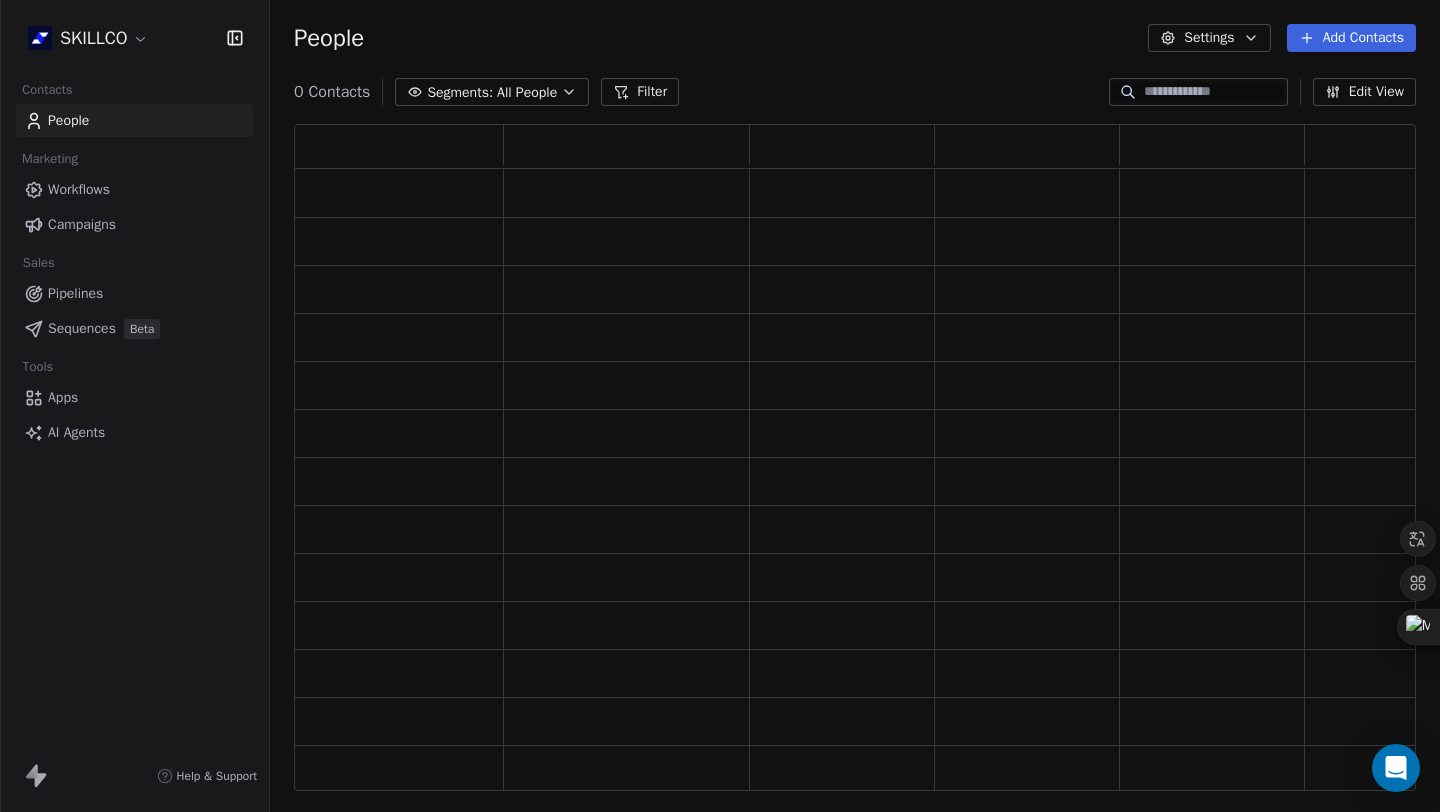 scroll, scrollTop: 16, scrollLeft: 16, axis: both 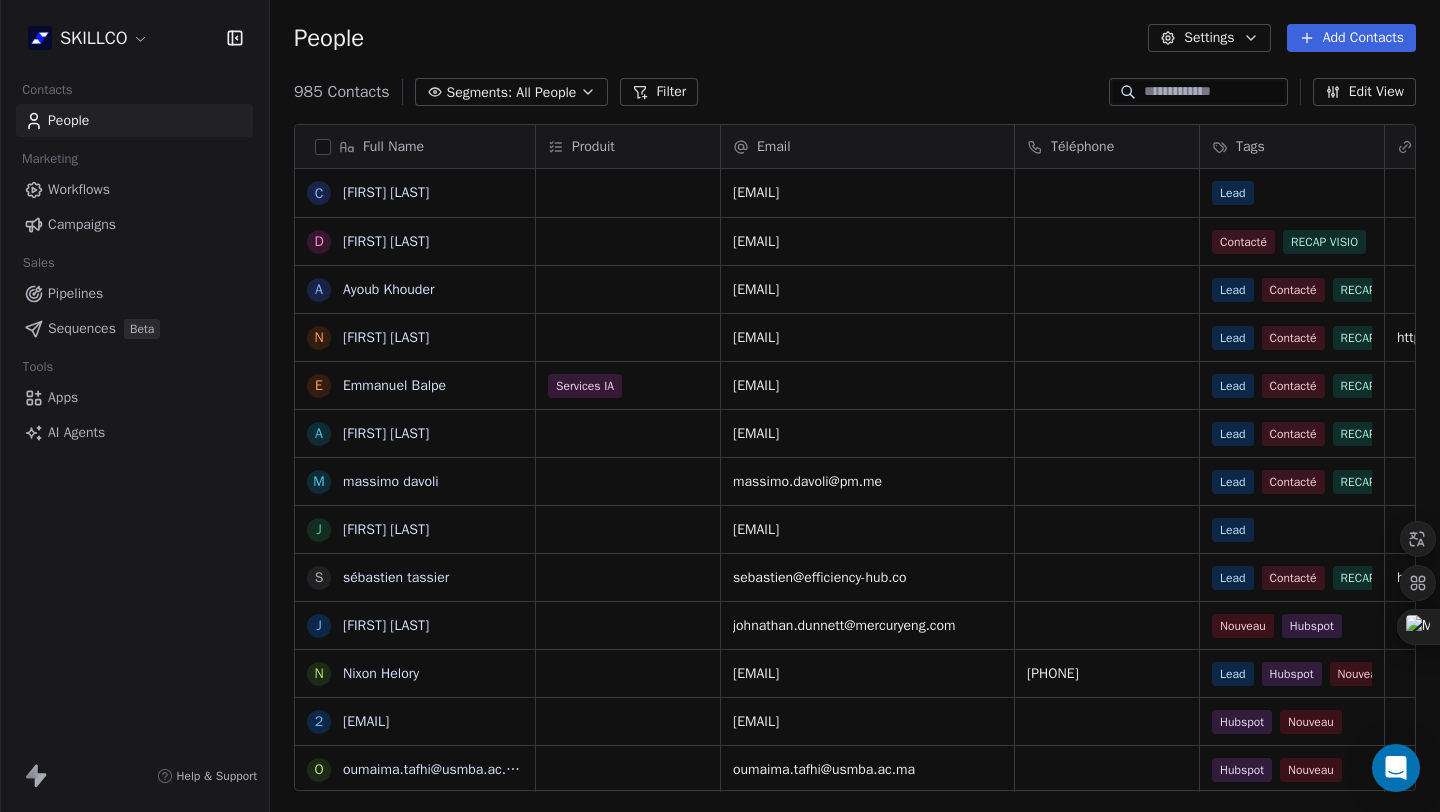 click at bounding box center [1214, 92] 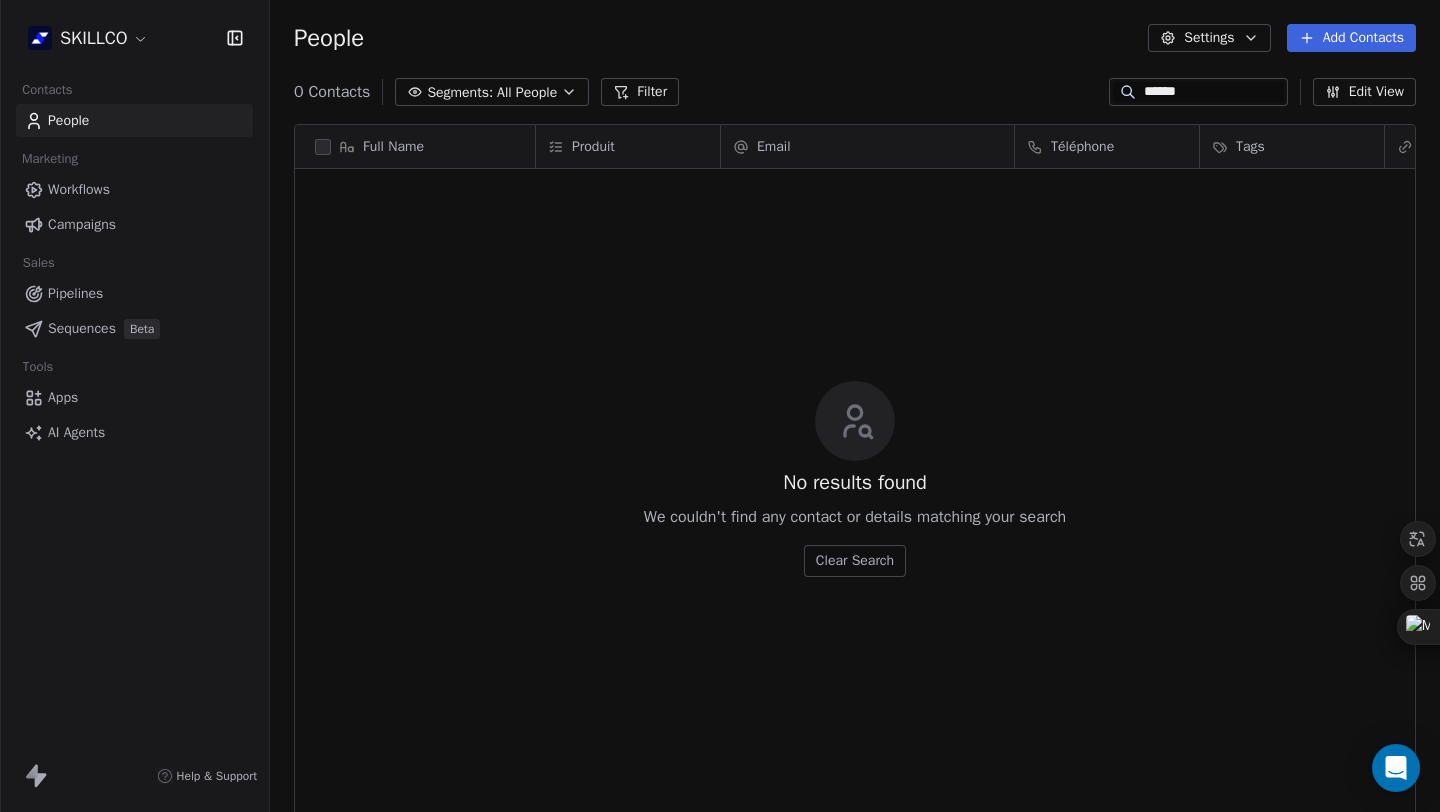 scroll, scrollTop: 16, scrollLeft: 16, axis: both 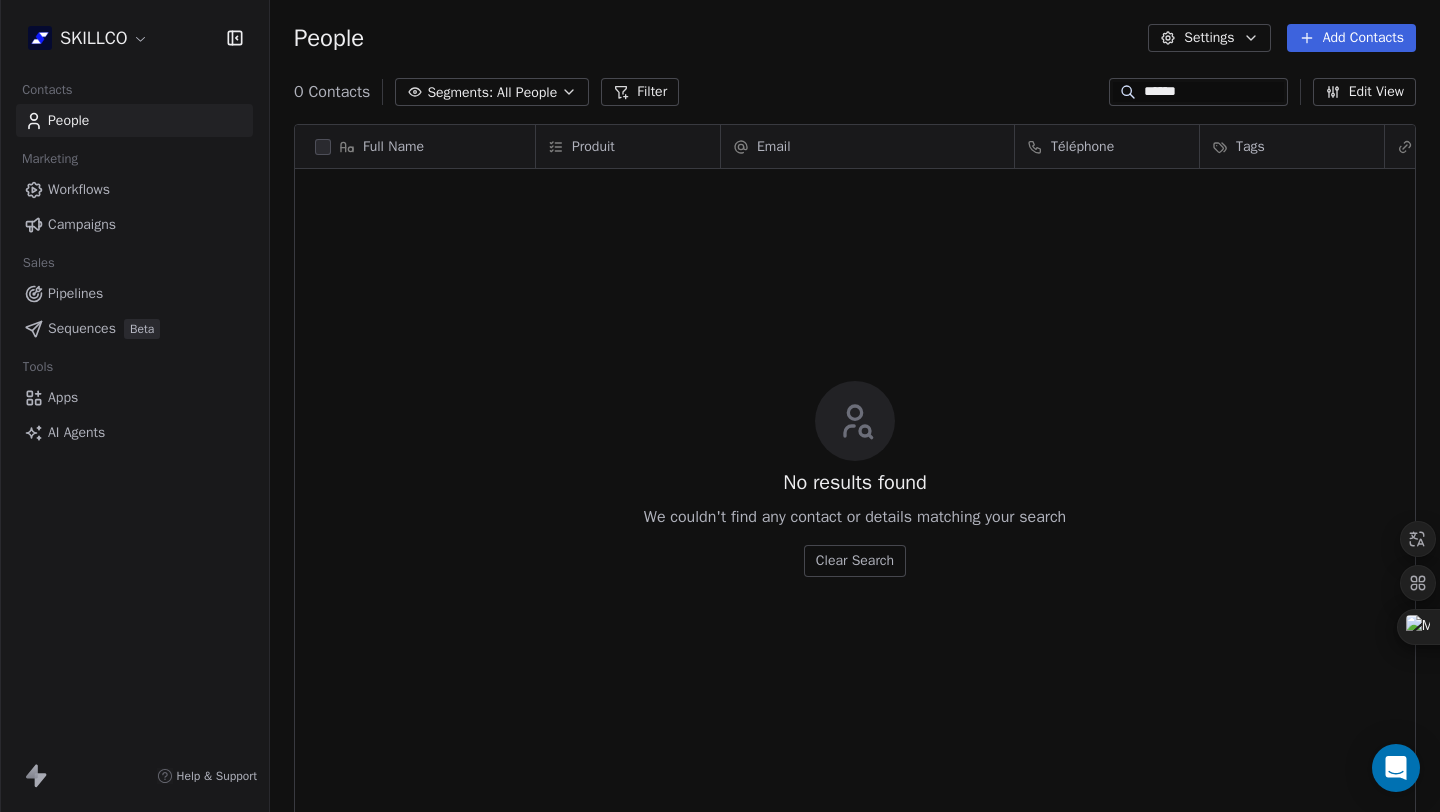 drag, startPoint x: 1190, startPoint y: 96, endPoint x: 1061, endPoint y: 86, distance: 129.38702 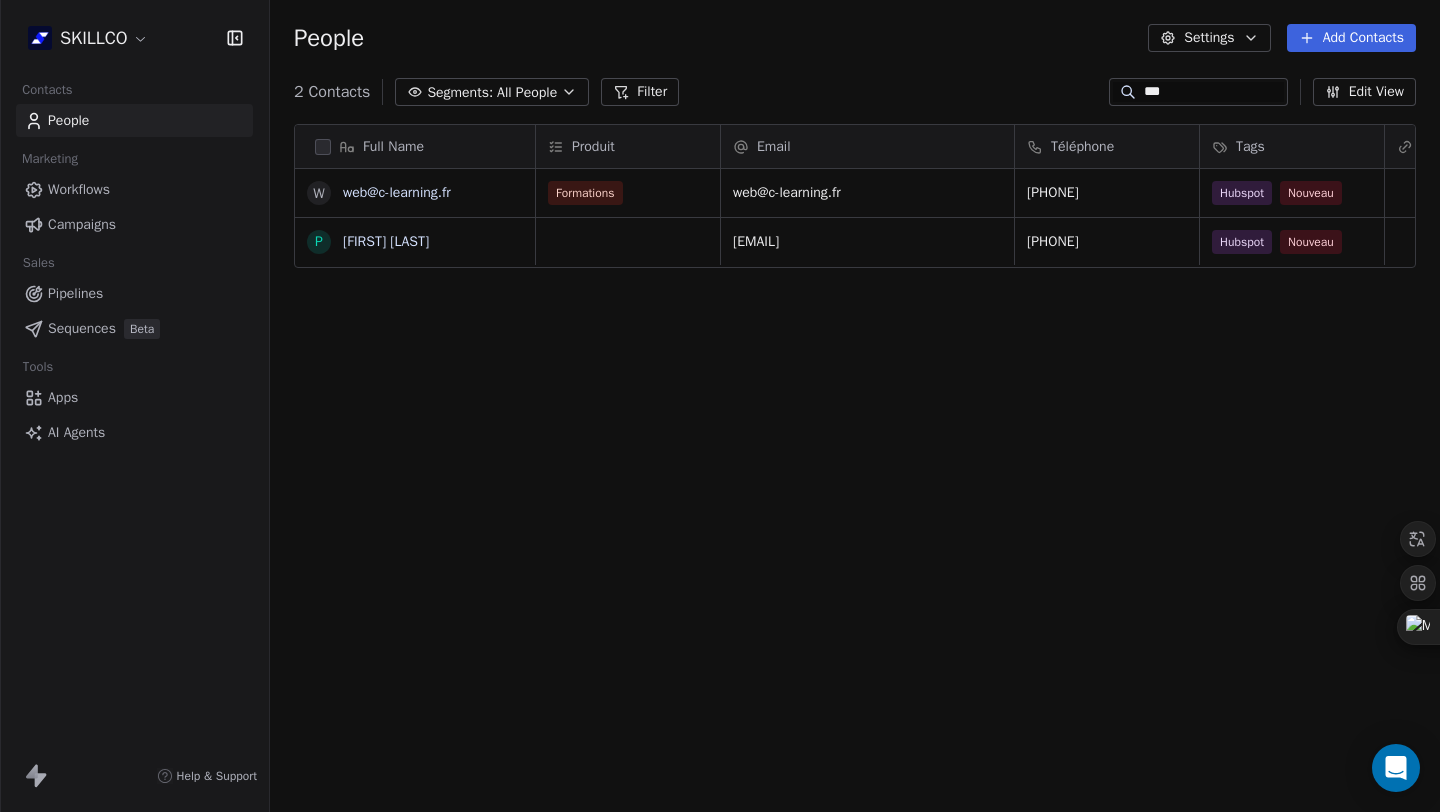 scroll, scrollTop: 16, scrollLeft: 16, axis: both 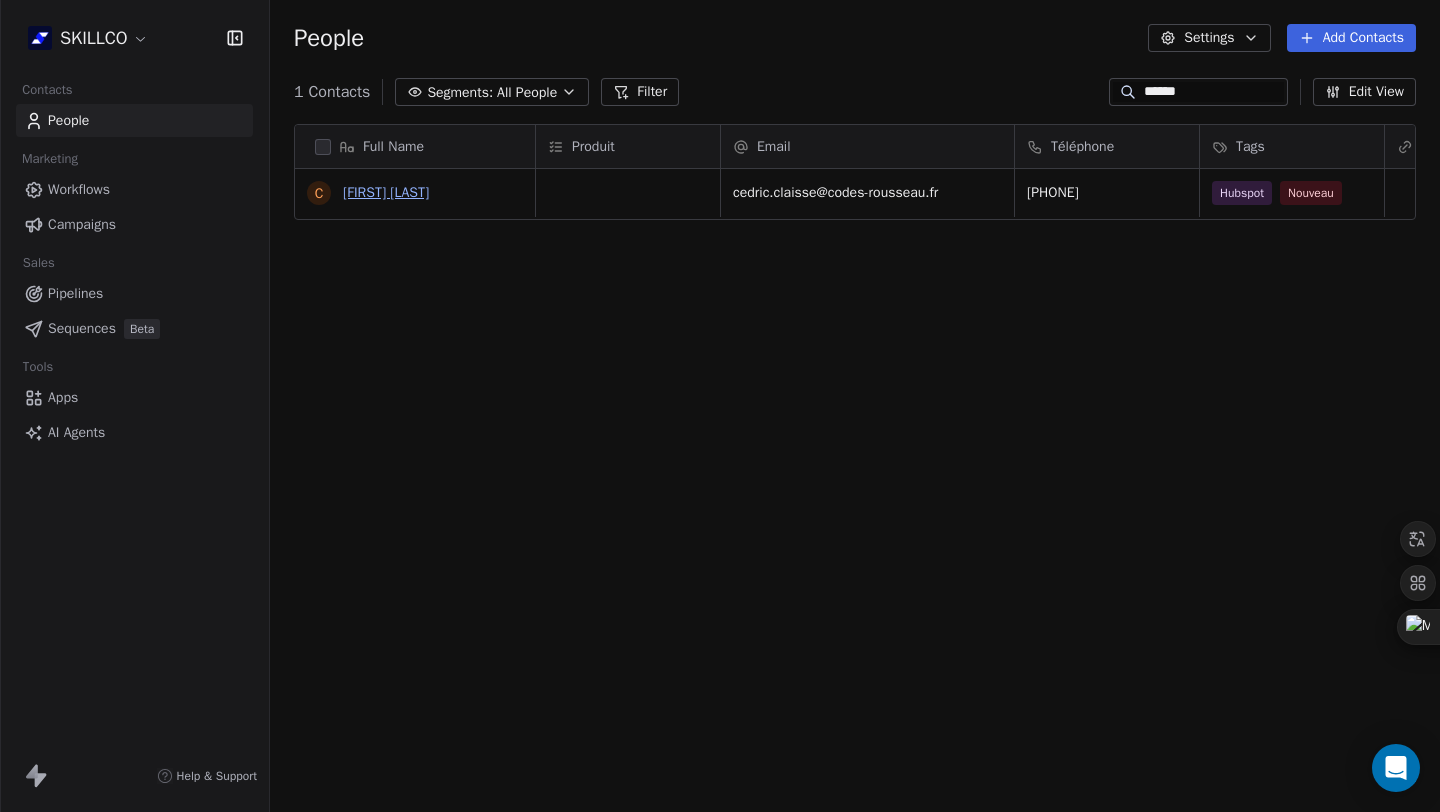 type on "******" 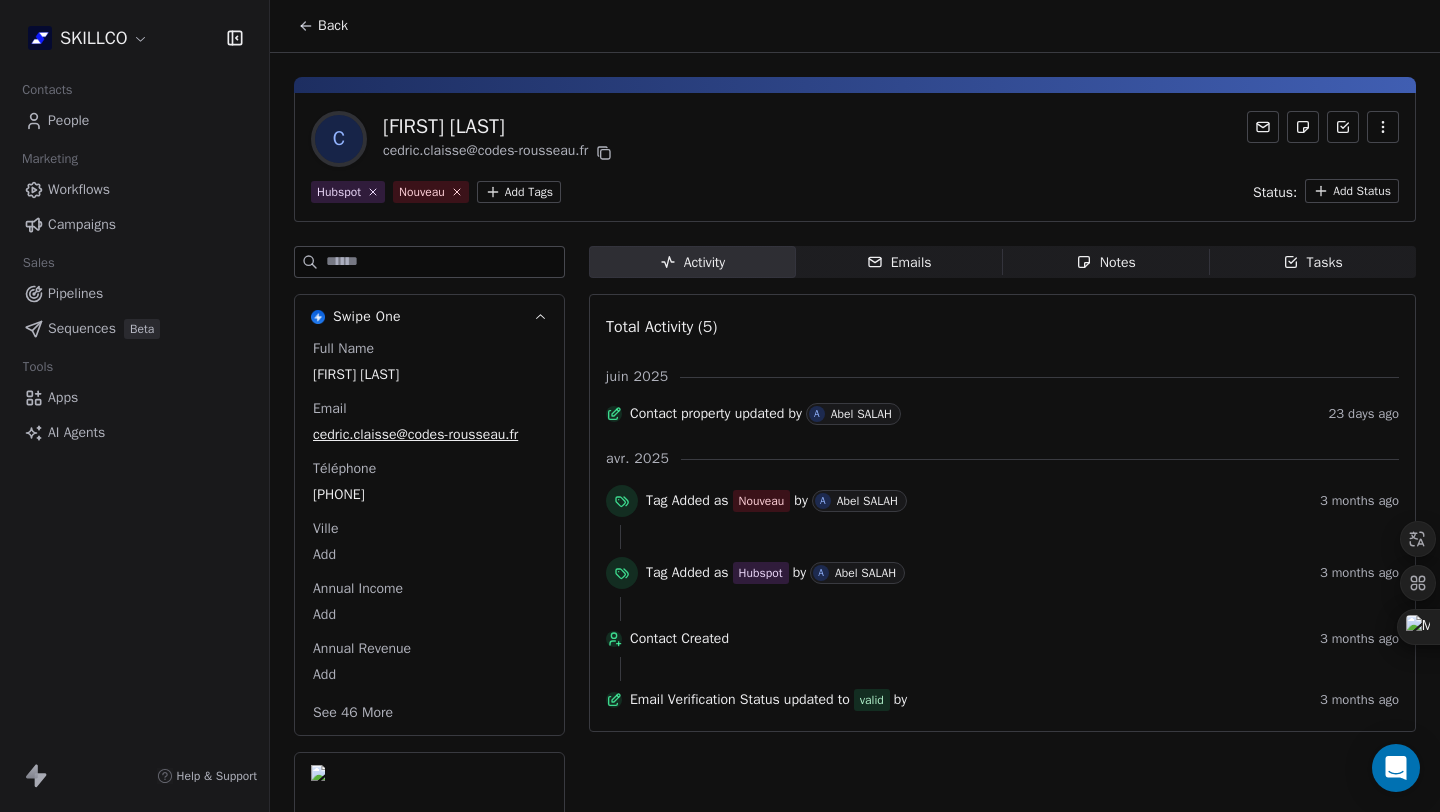 click on "Back" at bounding box center [333, 26] 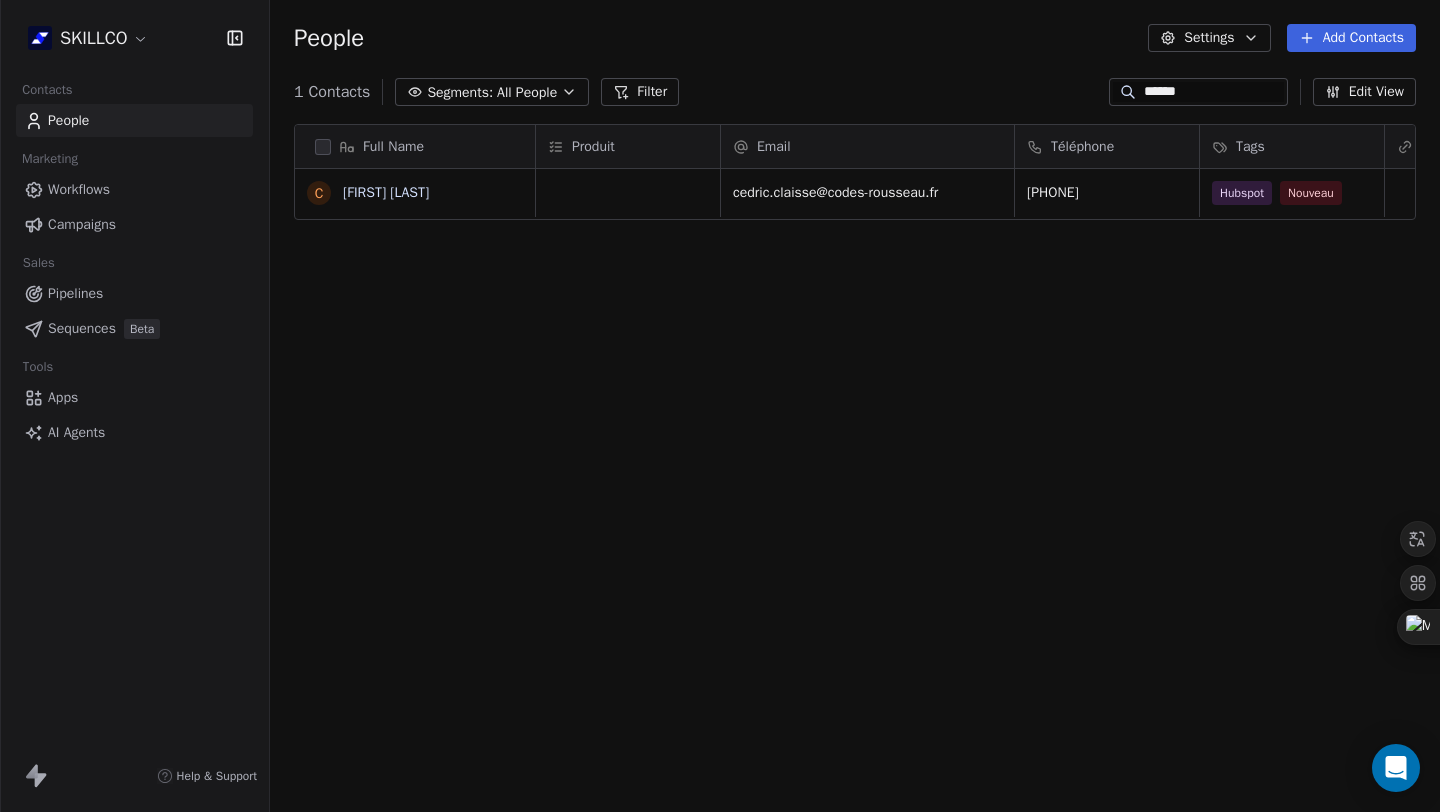 scroll, scrollTop: 16, scrollLeft: 16, axis: both 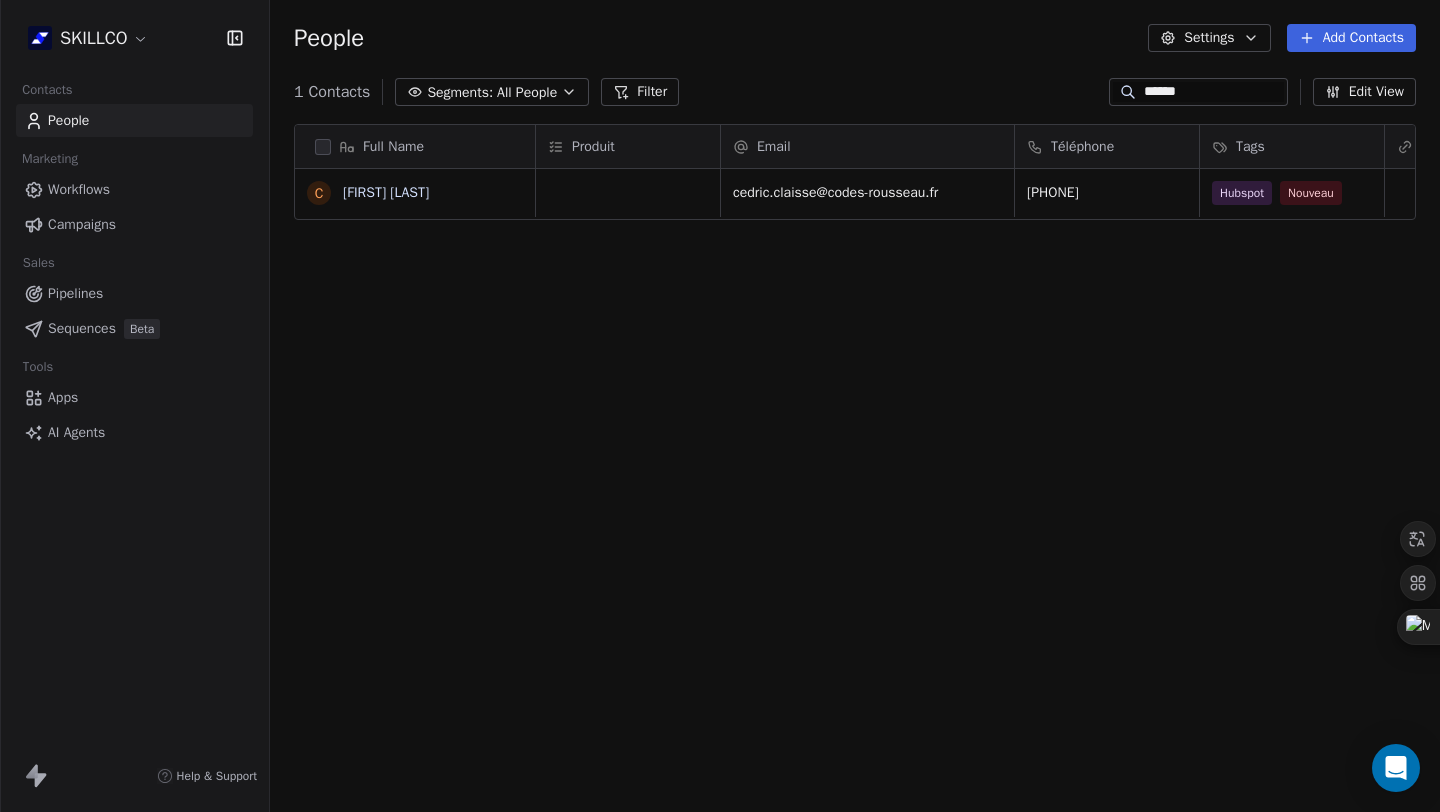 drag, startPoint x: 1164, startPoint y: 87, endPoint x: 1054, endPoint y: 87, distance: 110 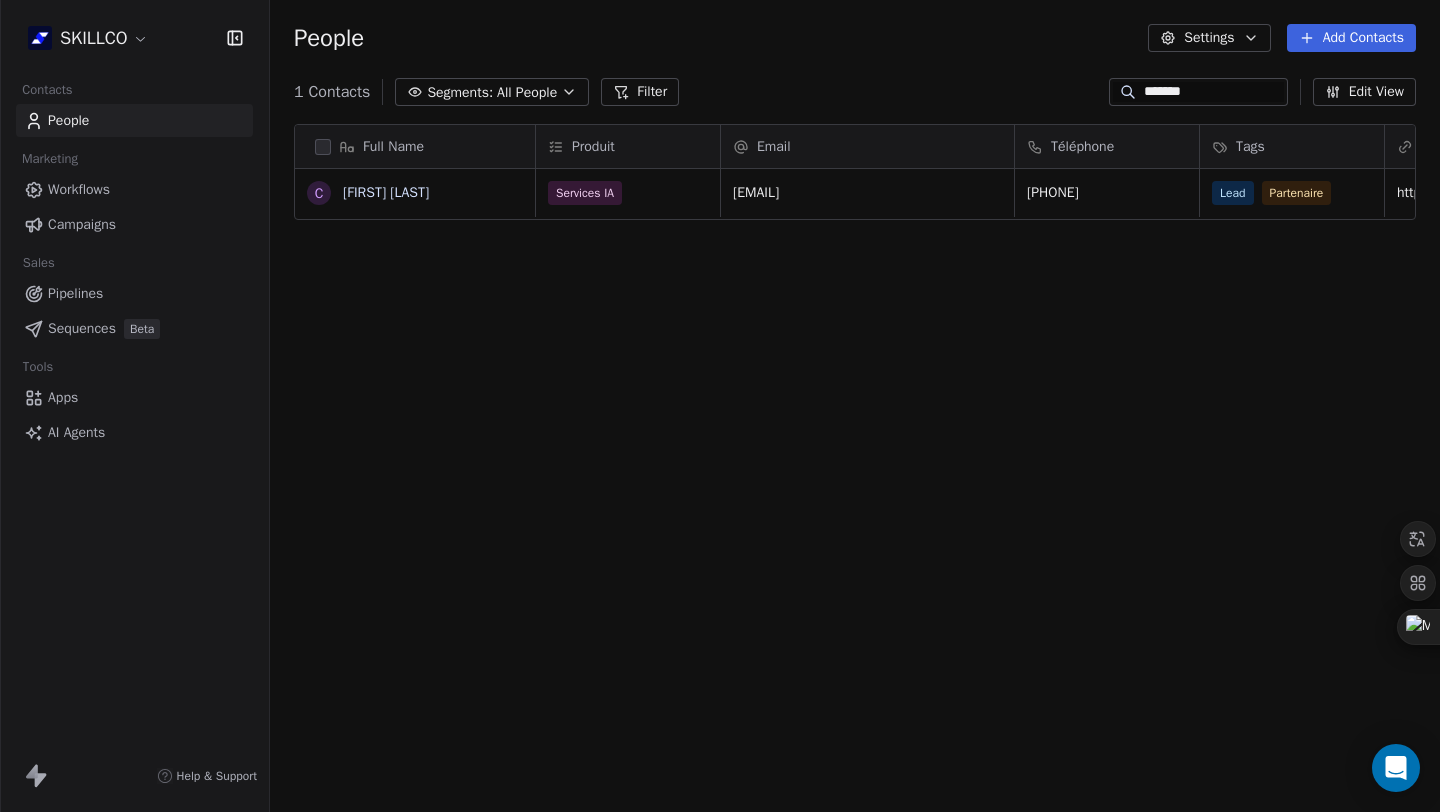 scroll, scrollTop: 16, scrollLeft: 16, axis: both 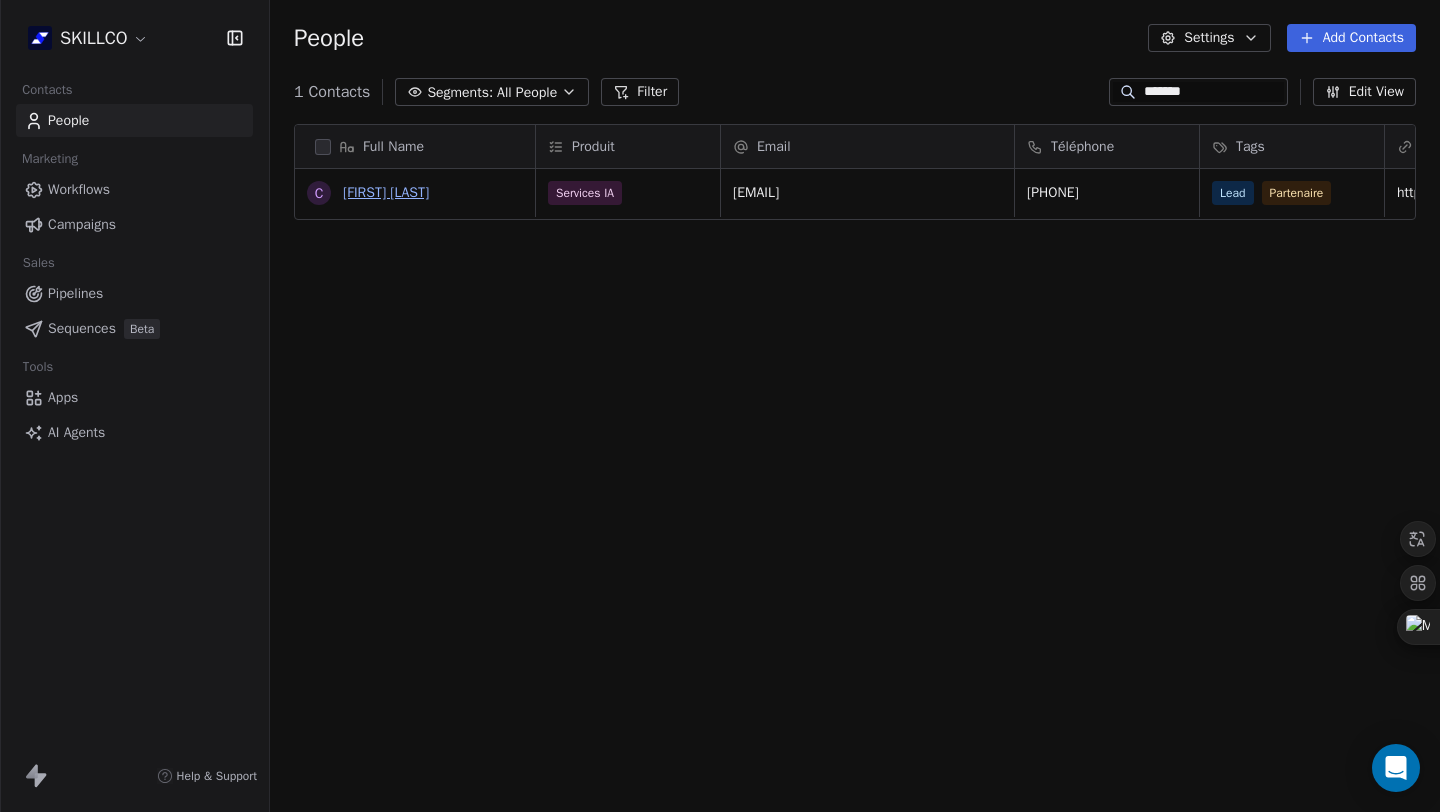 type on "*******" 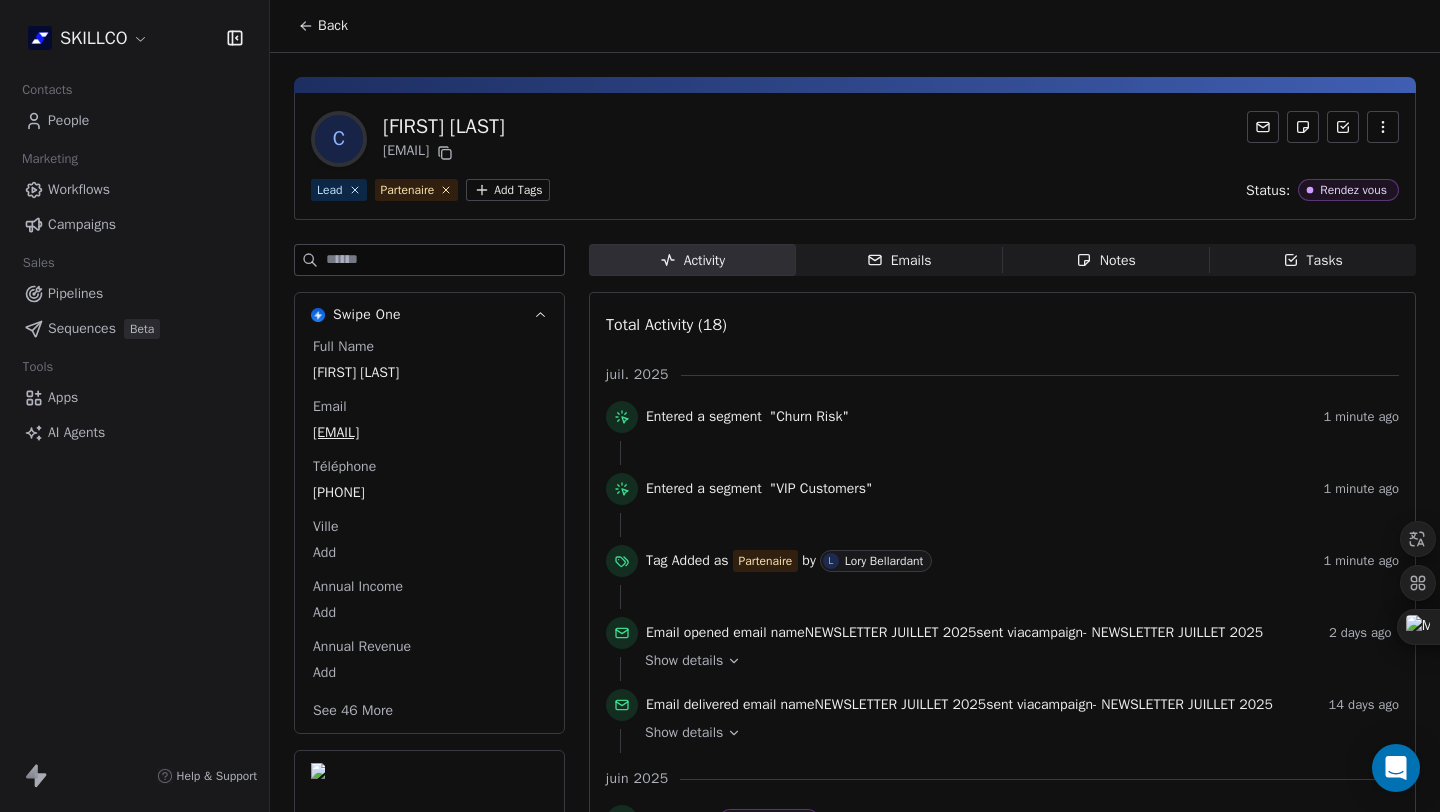 click on "Emails Emails" at bounding box center [899, 260] 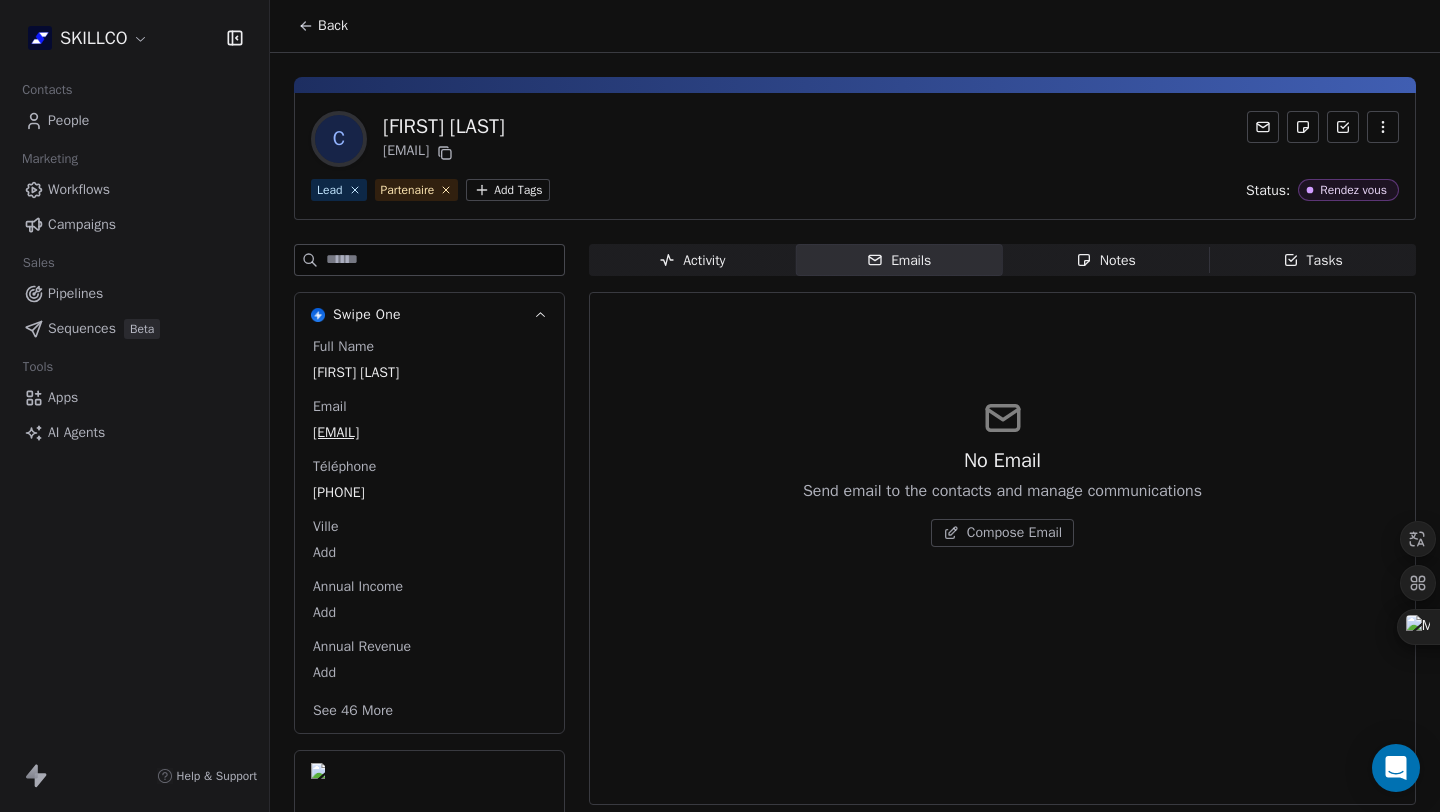 click on "Compose Email" at bounding box center [1002, 533] 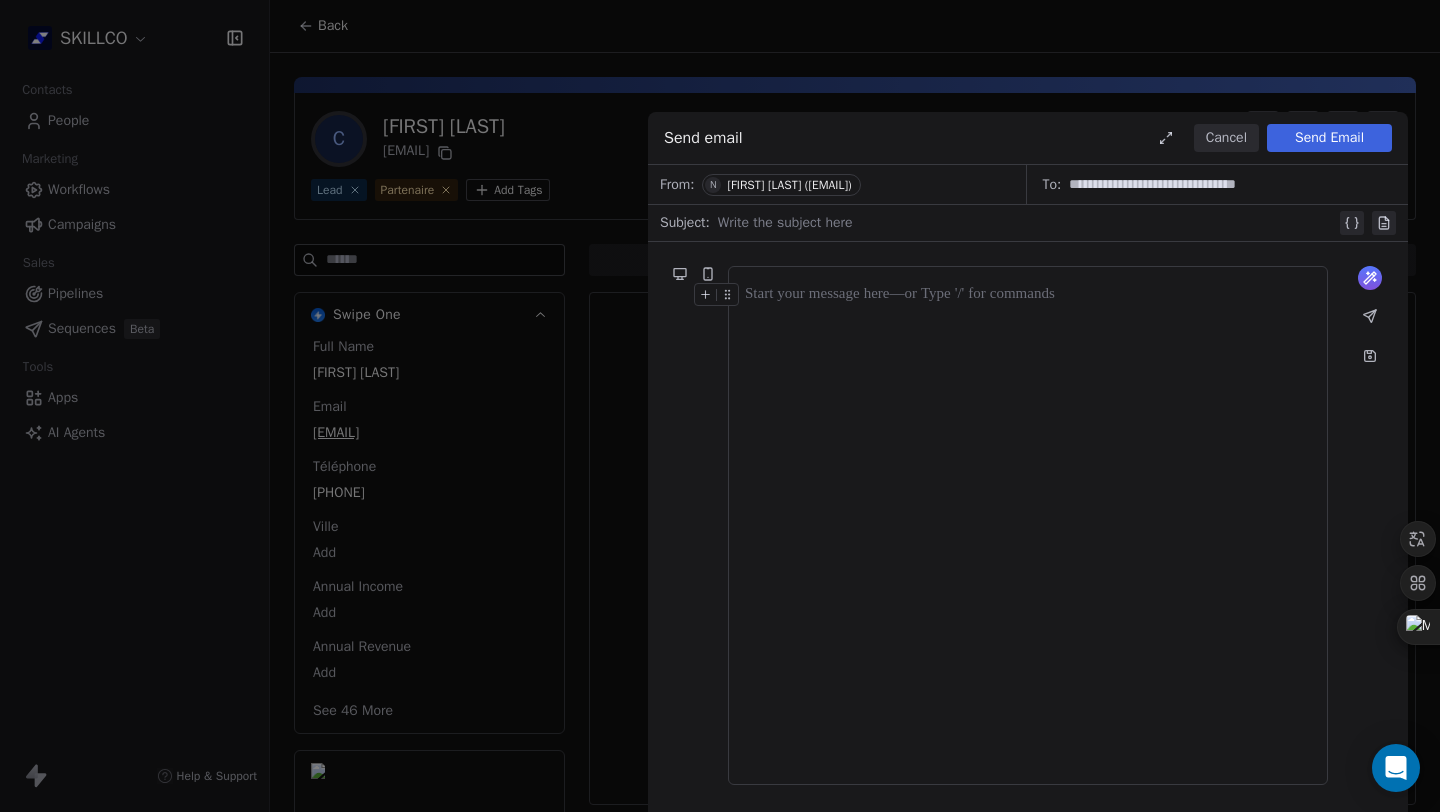 click on "Cancel" at bounding box center [1226, 138] 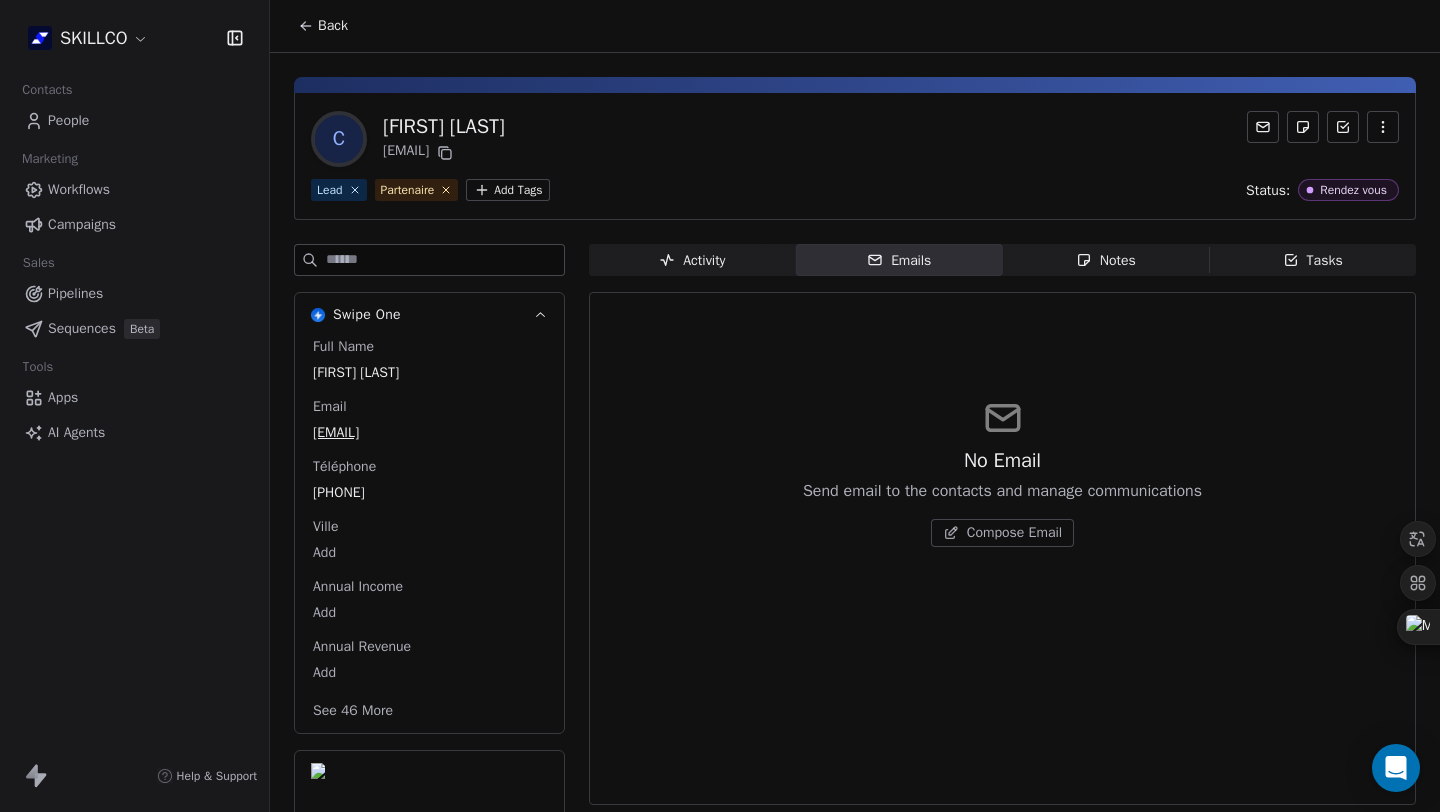 click on "Notes   Notes" at bounding box center (1106, 260) 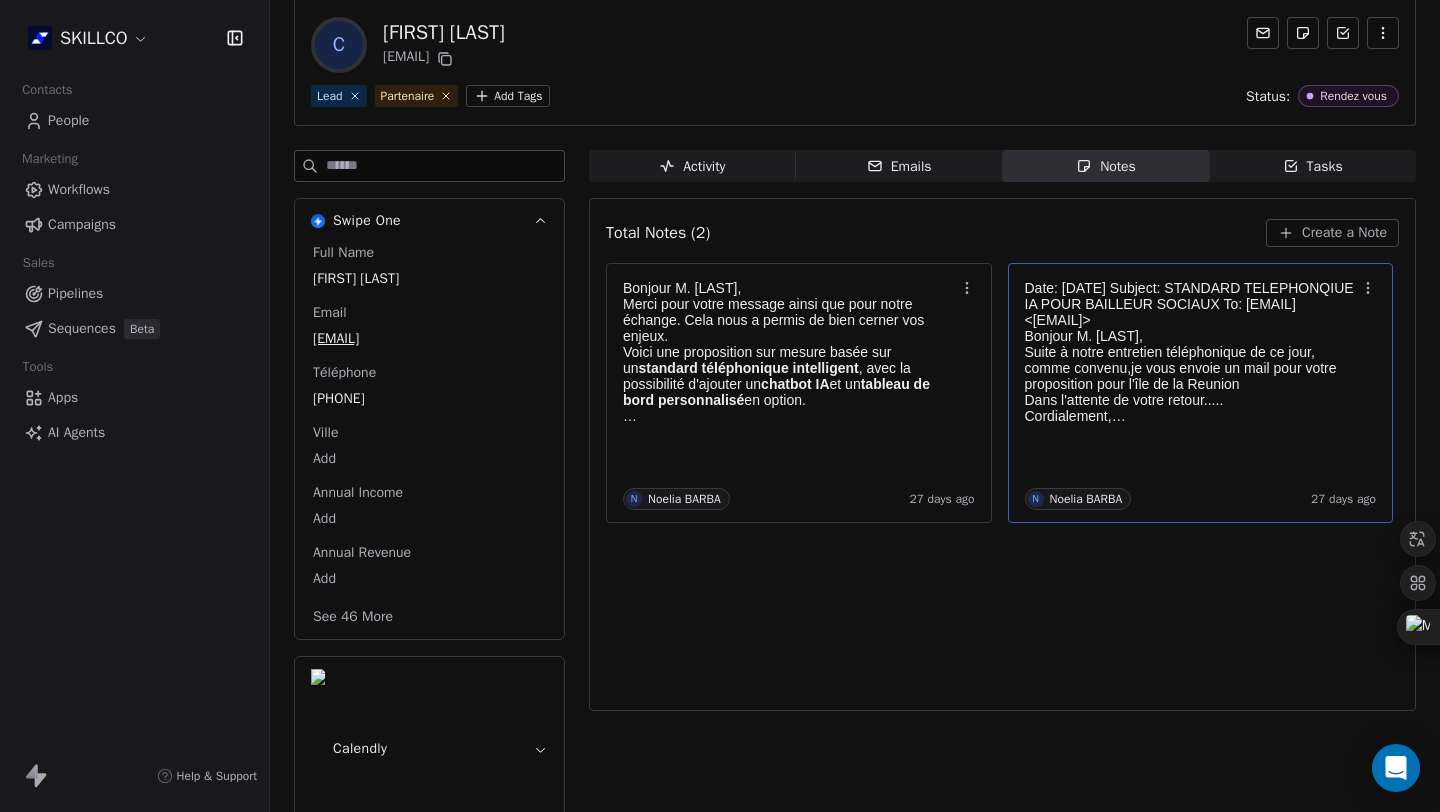 scroll, scrollTop: 106, scrollLeft: 0, axis: vertical 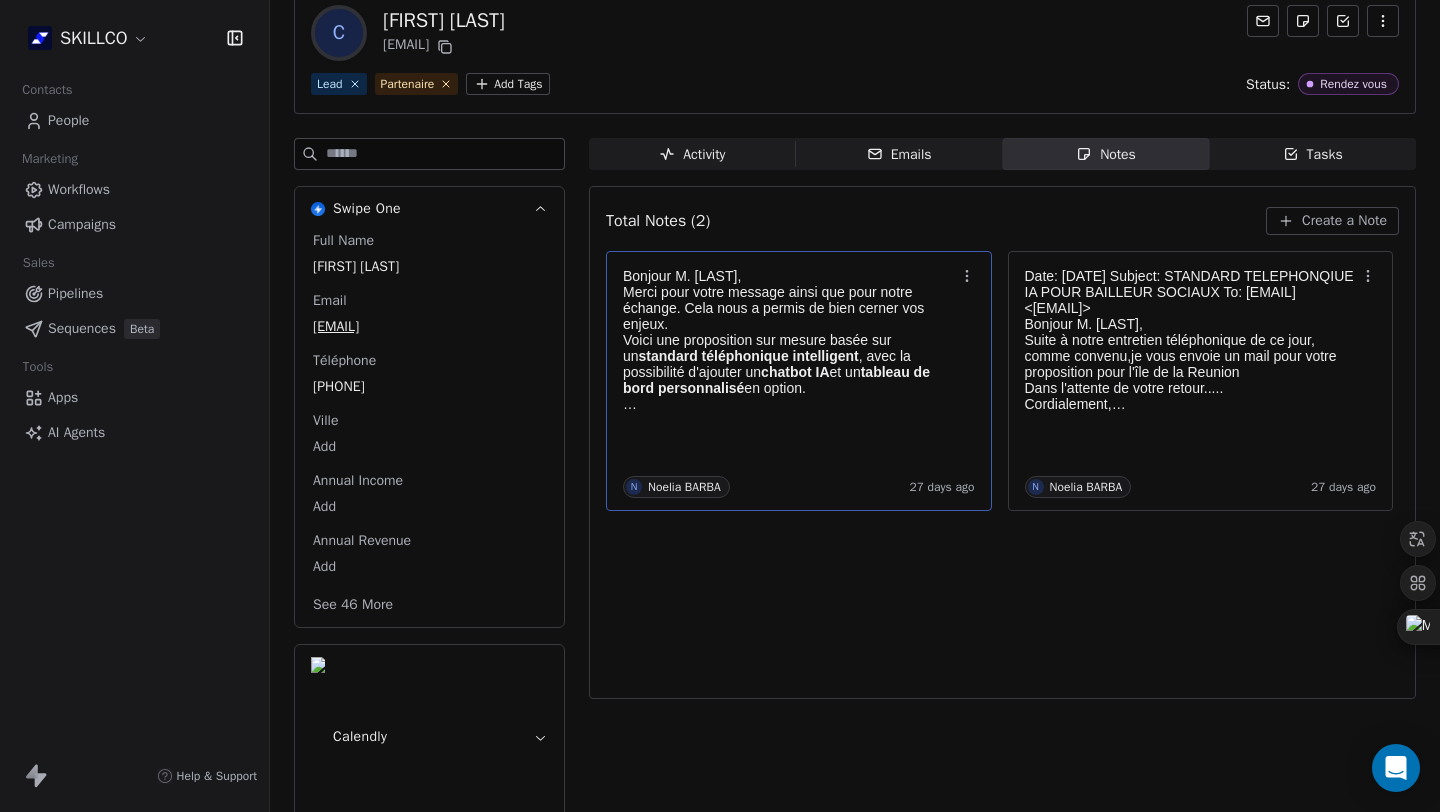 click on "Merci pour votre message ainsi que pour notre échange. Cela nous a permis de bien cerner vos enjeux. Voici une proposition sur mesure basée sur un standard téléphonique intelligent , avec la possibilité d'ajouter un chatbot IA et un tableau de bord personnalisé en option." at bounding box center [789, 340] 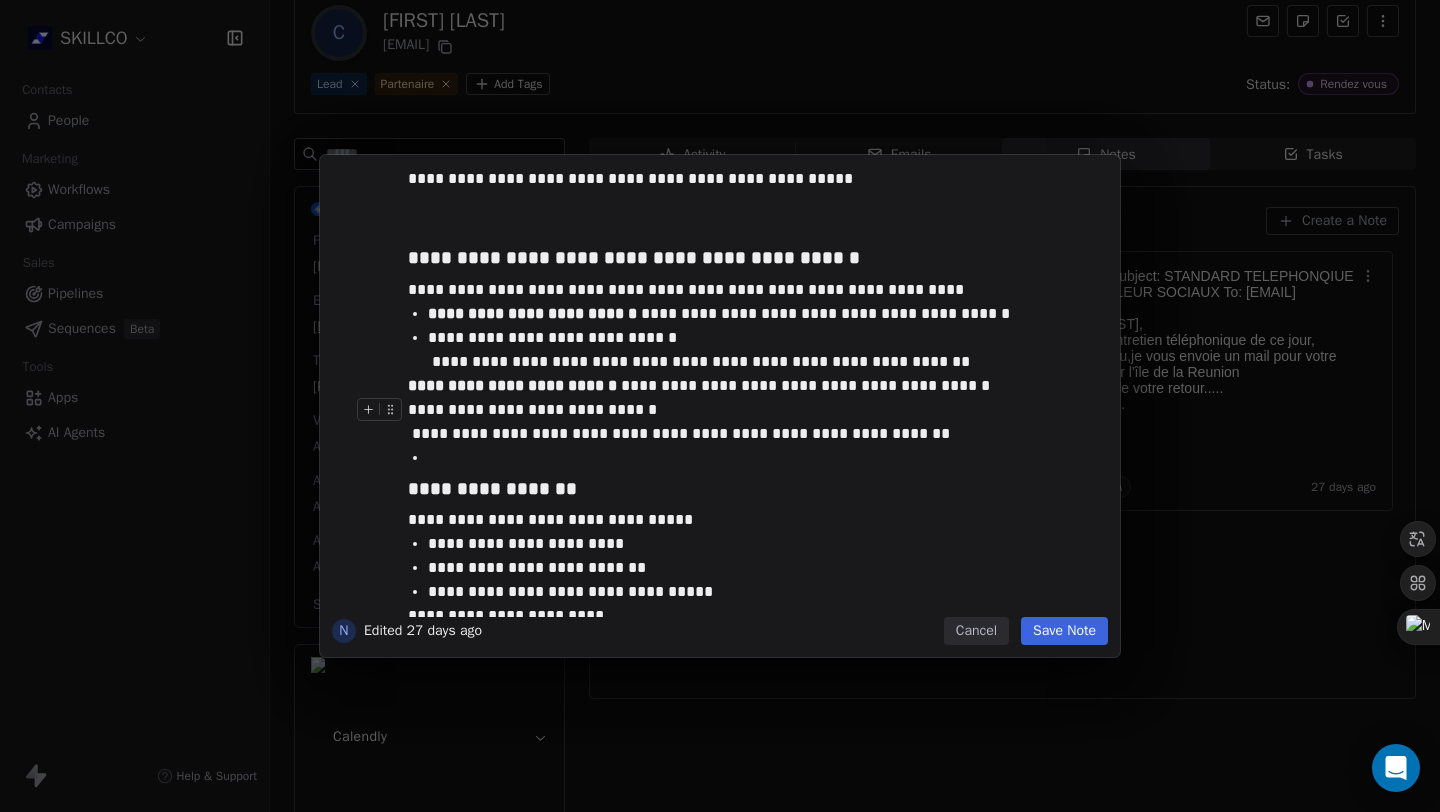 scroll, scrollTop: 2134, scrollLeft: 0, axis: vertical 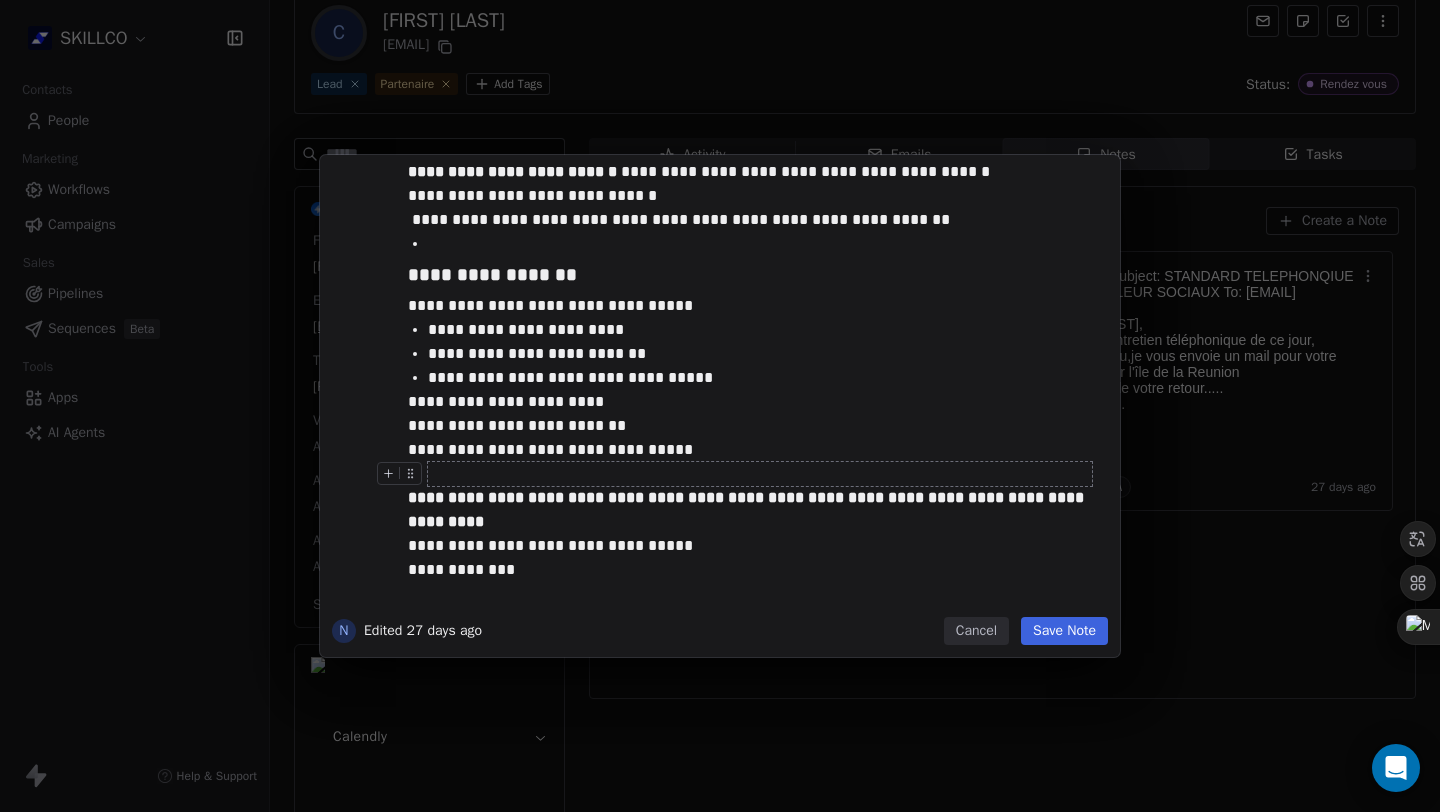 click on "**********" at bounding box center [720, 406] 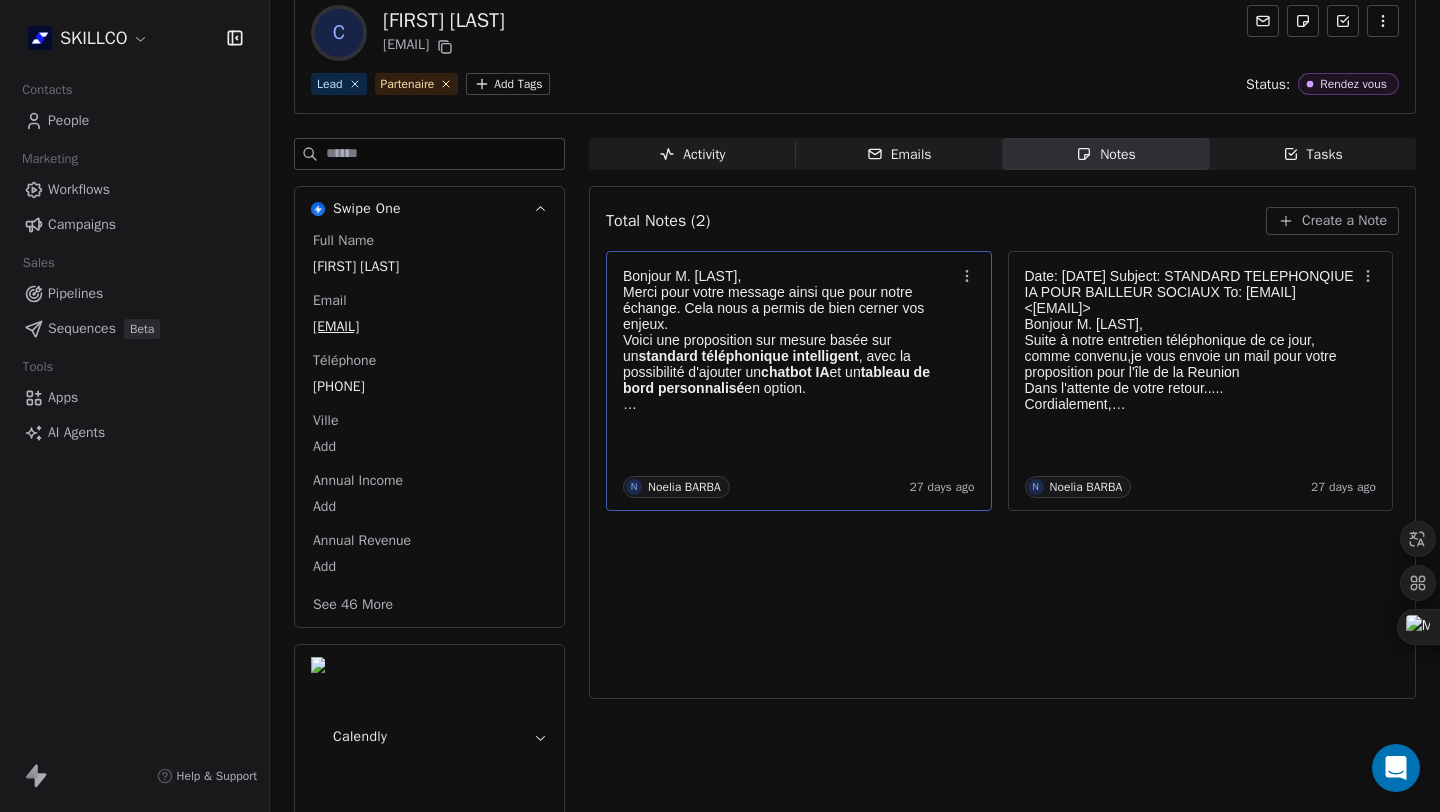 click on "Create a Note" at bounding box center [1344, 221] 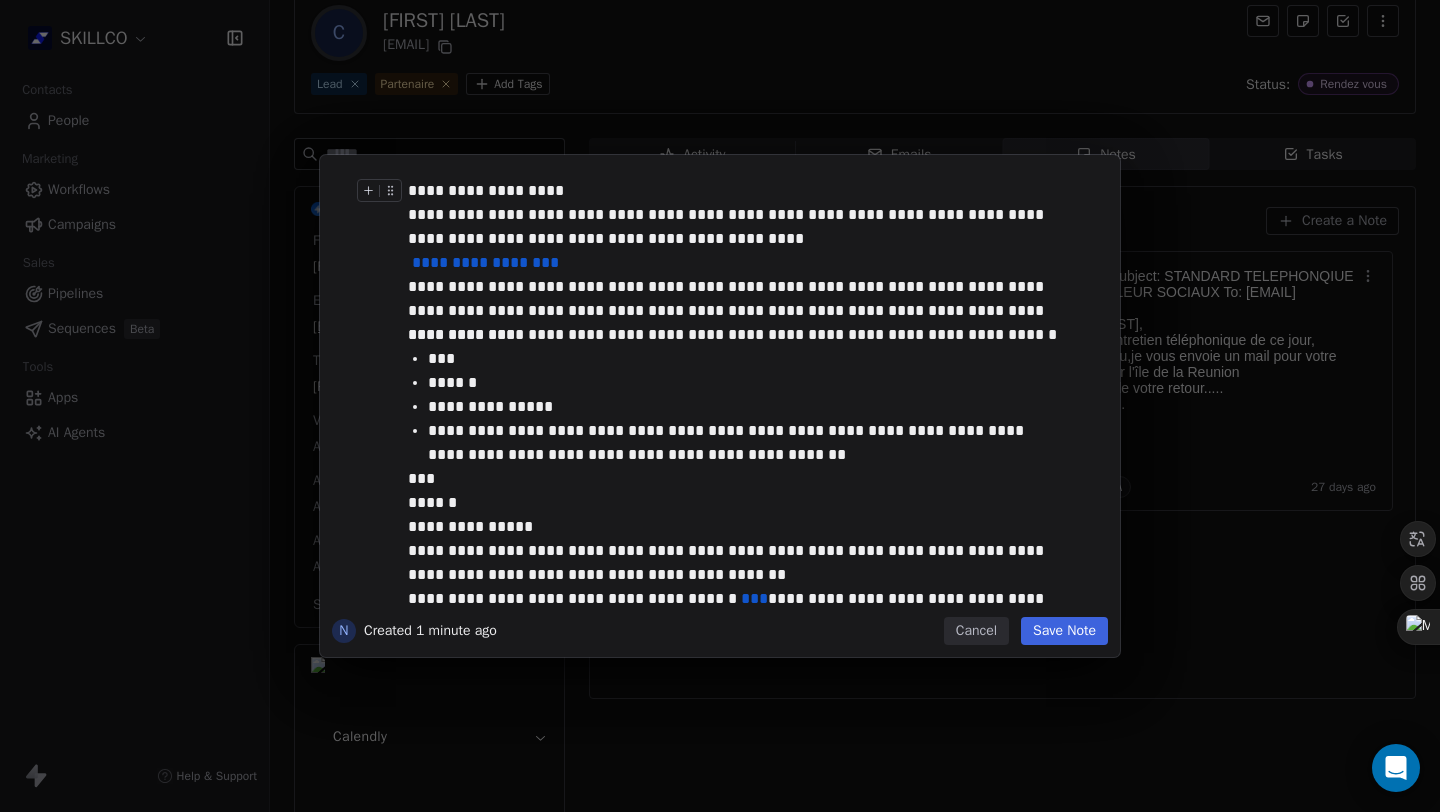 click on "**********" at bounding box center (735, 191) 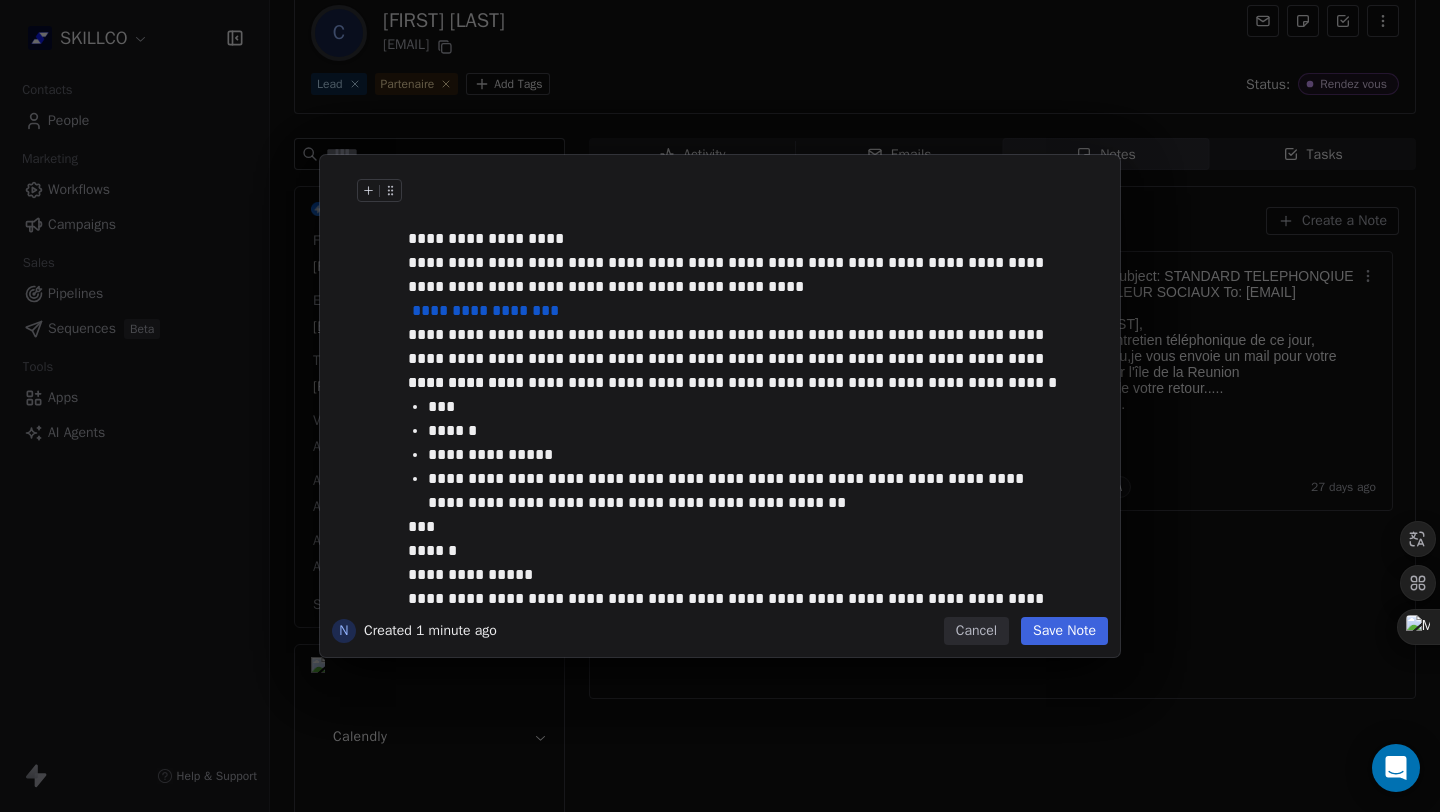 click at bounding box center (735, 191) 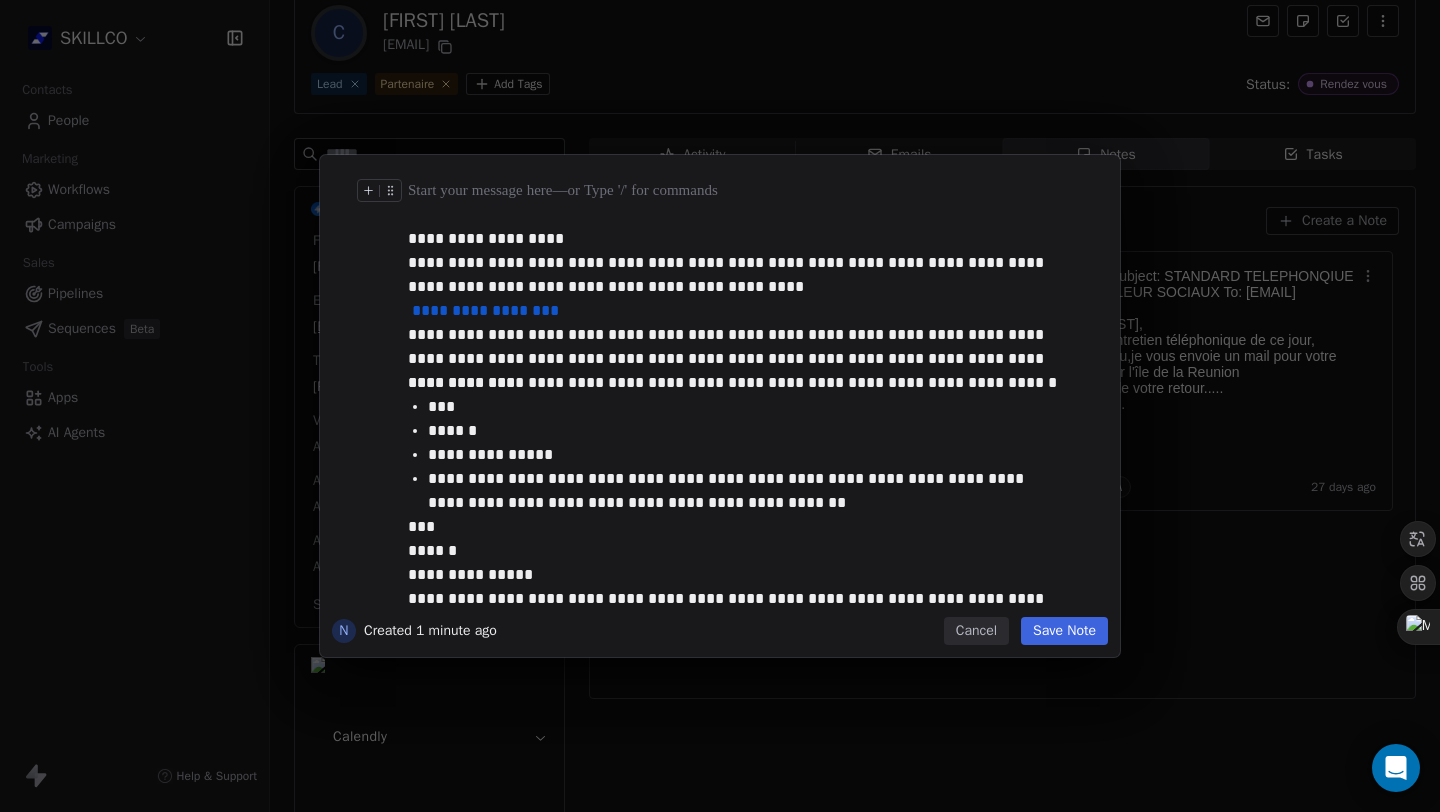 type 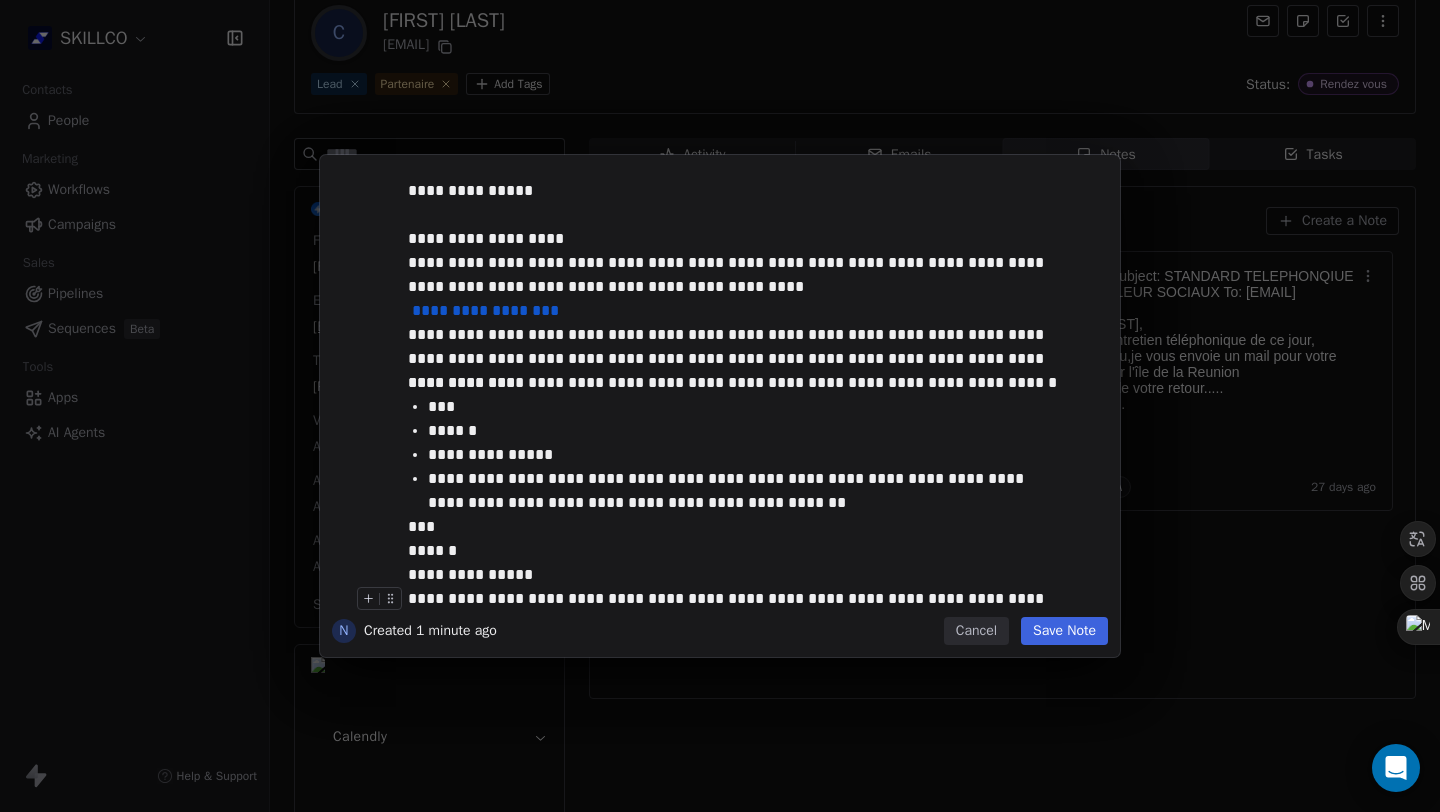 click on "Save Note" at bounding box center (1064, 631) 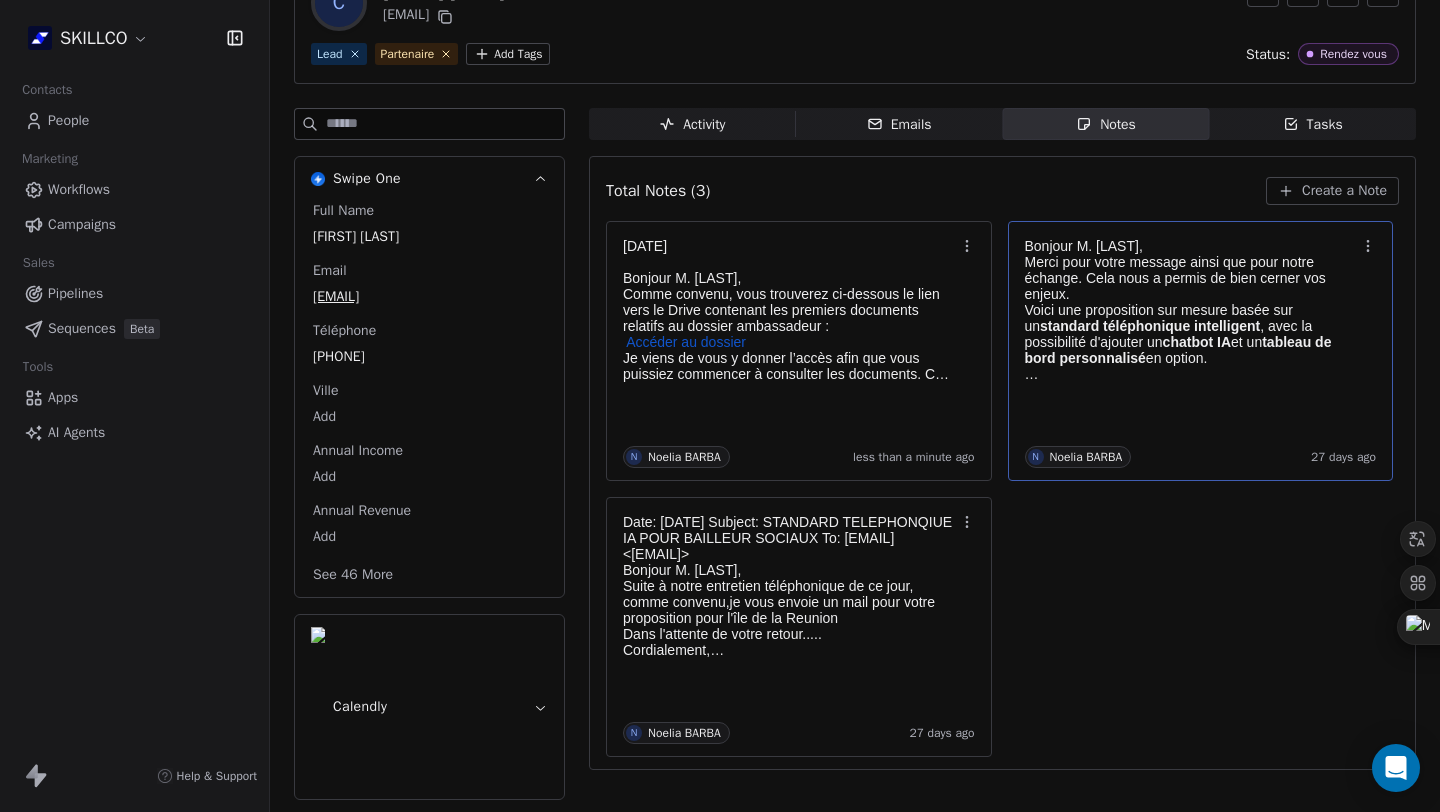 scroll, scrollTop: 241, scrollLeft: 0, axis: vertical 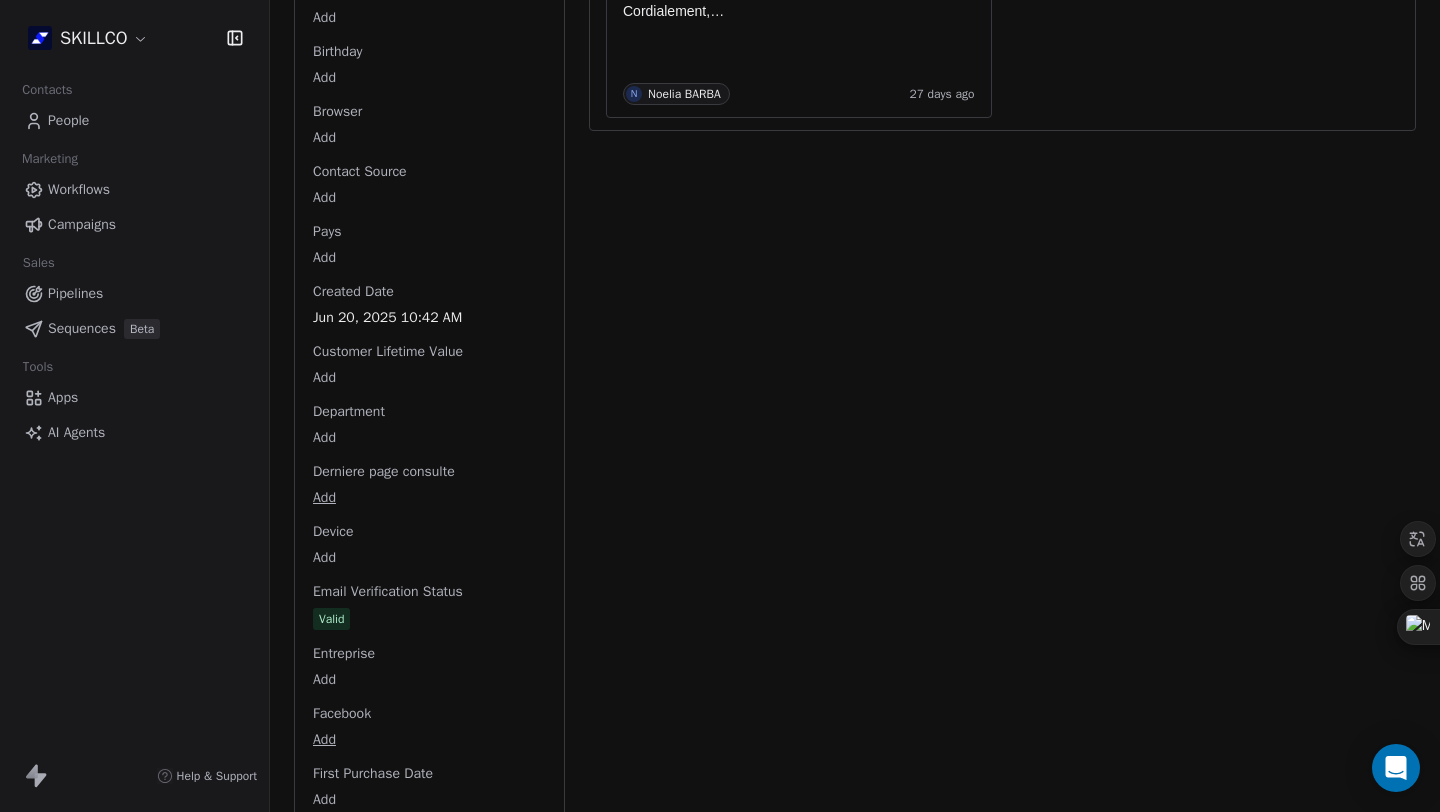 click on "SKILLCO Contacts People Marketing Workflows Campaigns Sales Pipelines Sequences Beta Tools Apps AI Agents Help & Support Back C [FIRST] [LAST] [EMAIL] Lead Partenaire Add Tags Status: Rendez vous Swipe One Full Name [FIRST] [LAST] Email [EMAIL] Téléphone [PHONE] Ville Add Annual Income Add Annual Revenue Add Average Order Value Add Besoin Add Birthday Add Browser Add Contact Source Add Pays Add Created Date [DATE] [TIME] Customer Lifetime Value Add Department Add Derniere page consulte Add Device Add Email Verification Status Valid Entreprise Add Facebook Add First Purchase Date Add Prénom [FIRST] Gender Add Job Title Add Language Add Last Abandoned Date Add Last Purchase Date Add Last Activity Date [DATE] [TIME] Nom [LAST] LinkedIn Add Marketing Contact Status Add Email Marketing Consent Subscribed MRR Add Next Billing Date Add Notes Add NPS Score Add Occupation Add Orders Count Add Source Lead Add Status Personnalisés Add" at bounding box center [720, 406] 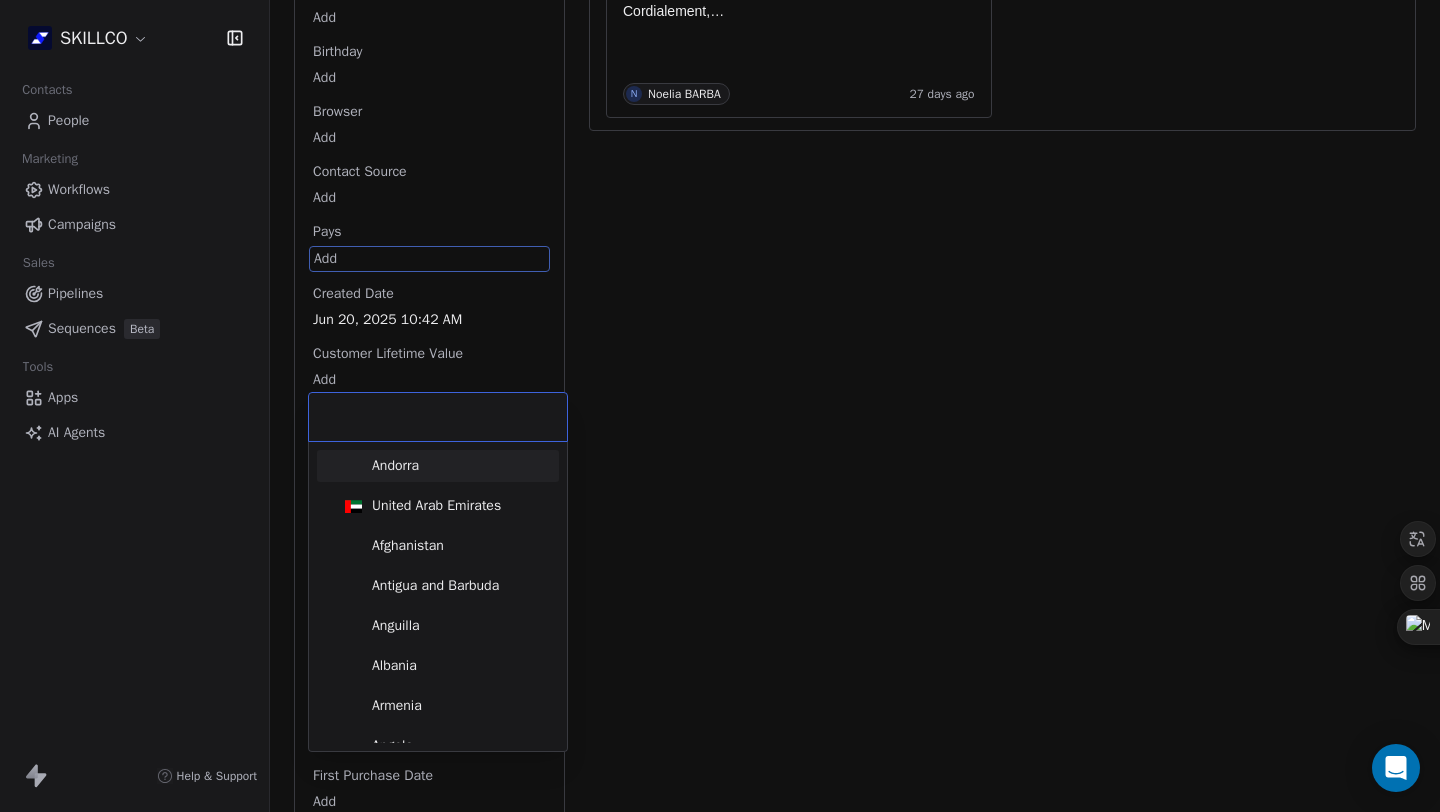scroll, scrollTop: 648, scrollLeft: 0, axis: vertical 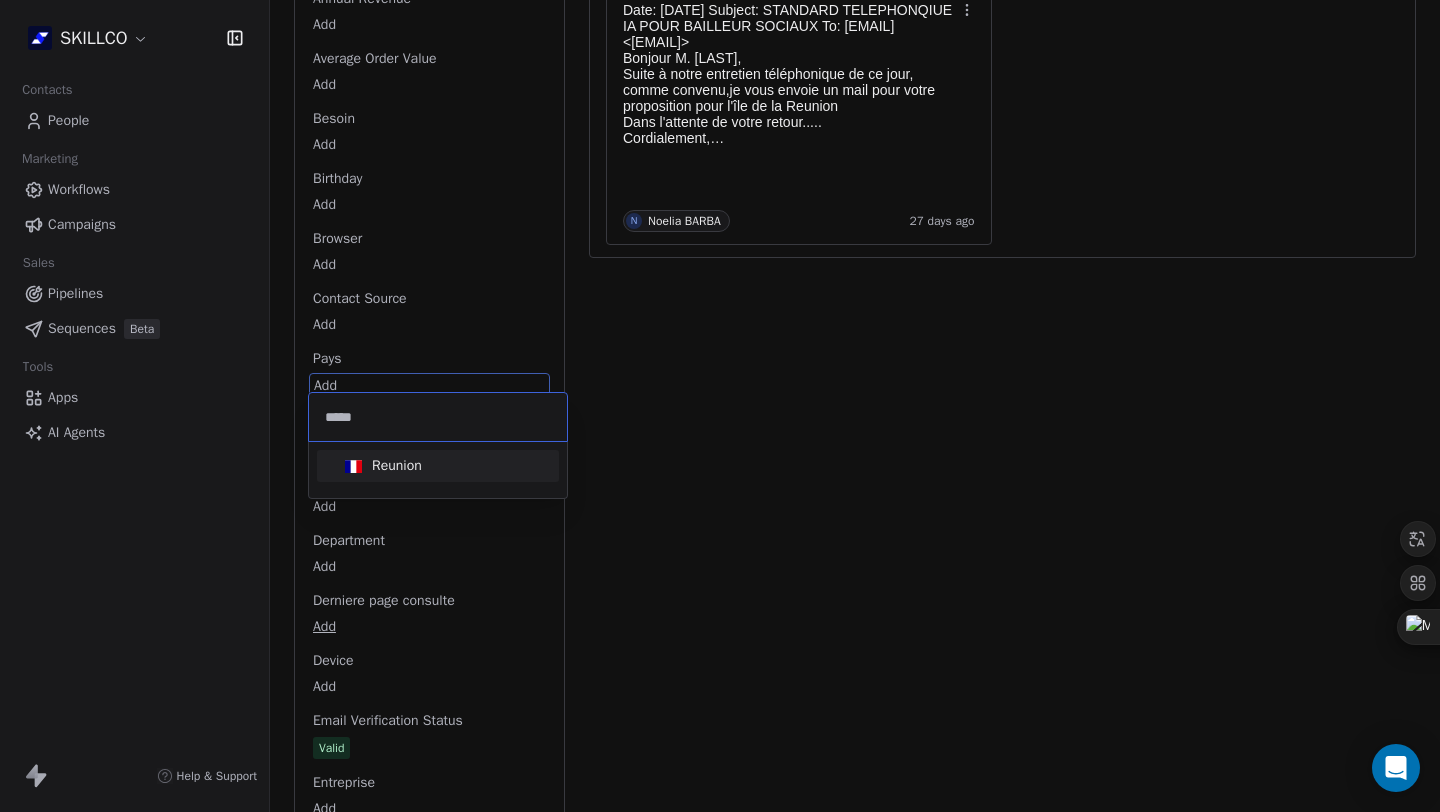 type on "*****" 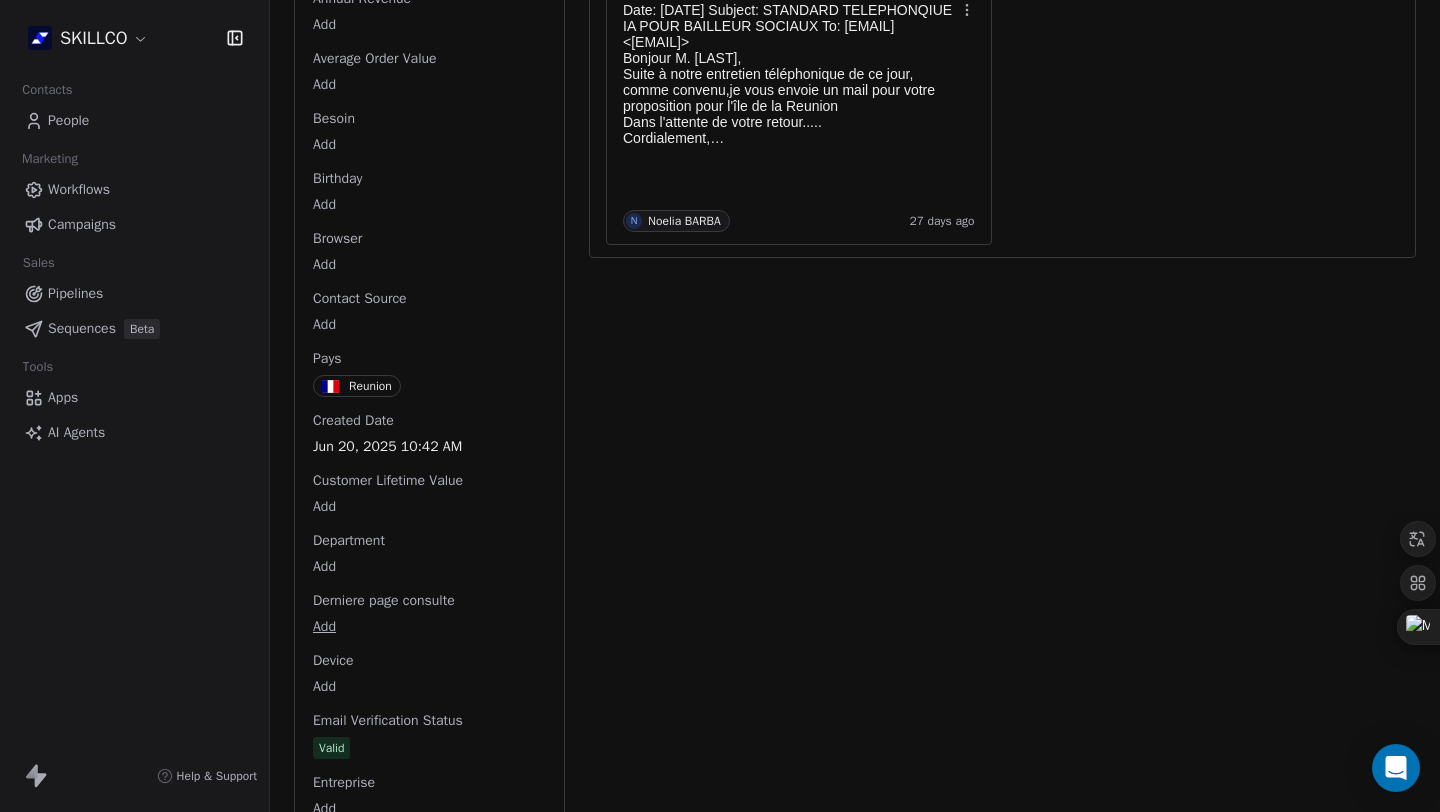 click on "Activity Activity Emails Emails Notes Notes Tasks Tasks Total Notes (3) Create a Note [DATE] Bonjour M. [LAST], Comme convenu, vous trouverez ci-dessous le lien vers le Drive contenant les premiers documents relatifs au dossier ambassadeur : Accéder au dossier Je viens de vous y donner l’accès afin que vous puissiez commencer à consulter les documents. Ce dossier sera enrichi dans les prochains jours avec d’autres éléments utiles. Pour finaliser le contrat, j’aurai simplement besoin des informations suivantes : Nom Prénom Adresse postale Numéro de SIRET si vous êtes en activité professionnelle, ou numéro de sécurité sociale si vous intervenez à titre particulier. Nom Prénom Adresse postale Numéro de SIRET si vous êtes en activité professionnelle, ou numéro de sécurité sociale si vous intervenez à titre particulier. Je vous joins d’ores et déjà le contrat : ici , pour que vous puissiez en prendre connaissance. Merci encore, et à très vite, Bien à vous, N" at bounding box center [1002, 1312] 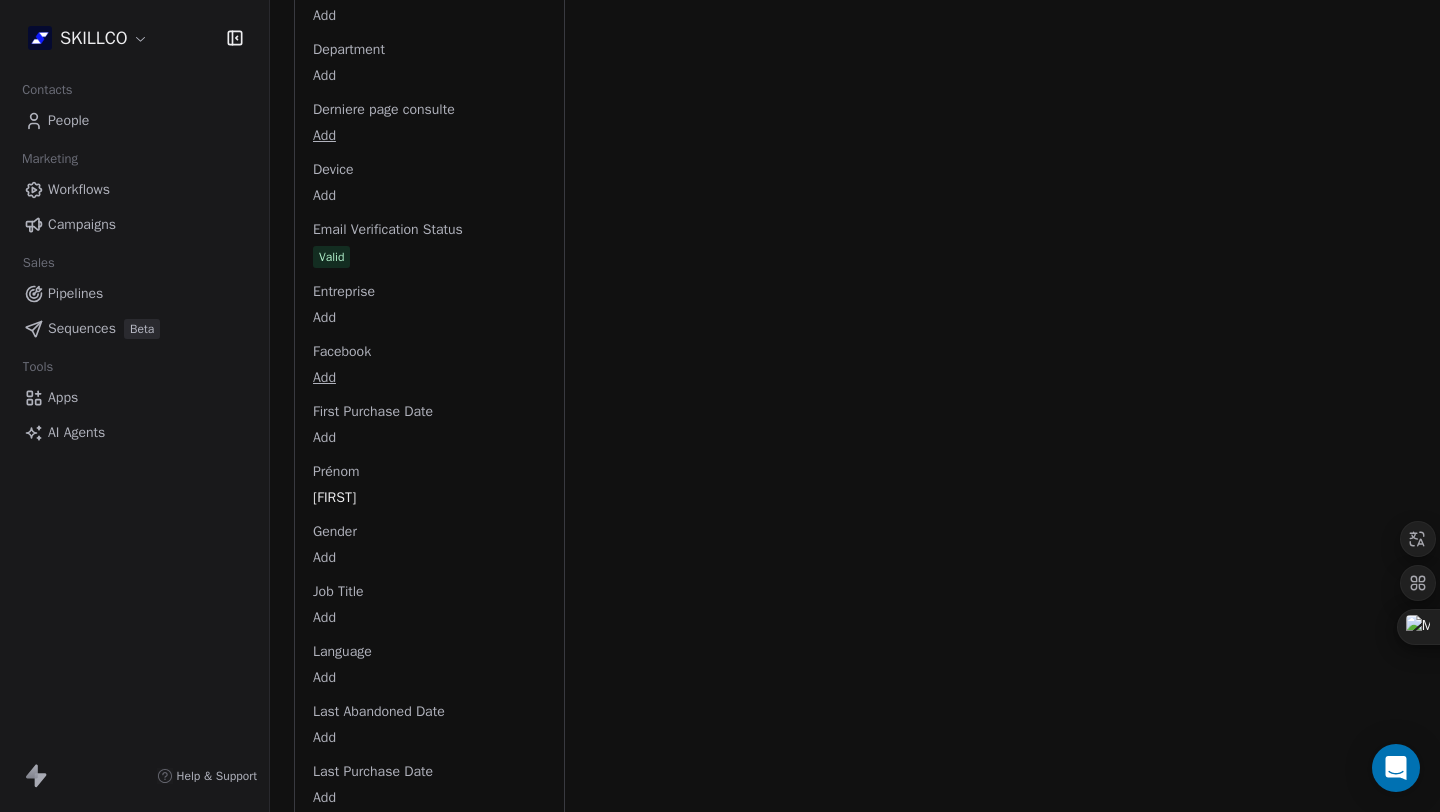 scroll, scrollTop: 1140, scrollLeft: 0, axis: vertical 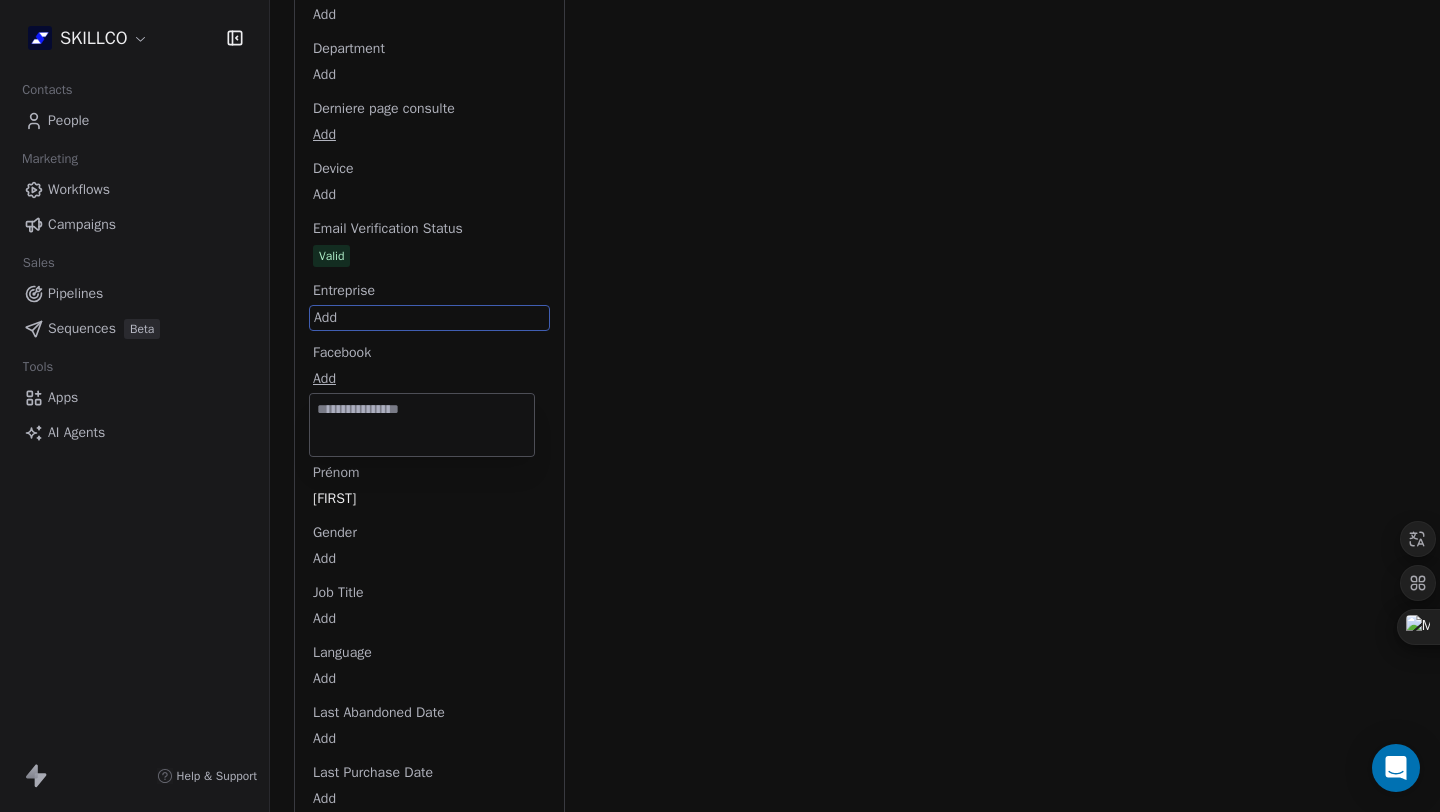 click on "SKILLCO Contacts People Marketing Workflows Campaigns Sales Pipelines Sequences Beta Tools Apps AI Agents Help & Support Back C [FIRST] [LAST] [EMAIL] Lead Partenaire Add Tags Status: Rendez vous Swipe One Full Name [FIRST] [LAST] Email [EMAIL] Téléphone [PHONE] Ville Add Annual Income Add Annual Revenue Add Average Order Value Add Besoin Add Birthday Add Browser Add Contact Source Add Pays Reunion Created Date [DATE] [TIME] Customer Lifetime Value Add Department Add Derniere page consulte Add Device Add Email Verification Status Valid Entreprise Add Facebook Add First Purchase Date Add Prénom [FIRST] Gender Add Job Title Add Language Add Last Abandoned Date Add Last Purchase Date Add Last Activity Date [DATE] [TIME] Nom [LAST] LinkedIn Add Marketing Contact Status Add Email Marketing Consent Subscribed MRR Add Next Billing Date Add Notes Add NPS Score Add Occupation Add Orders Count Add Source Lead Add Status Personnalisés" at bounding box center [720, 406] 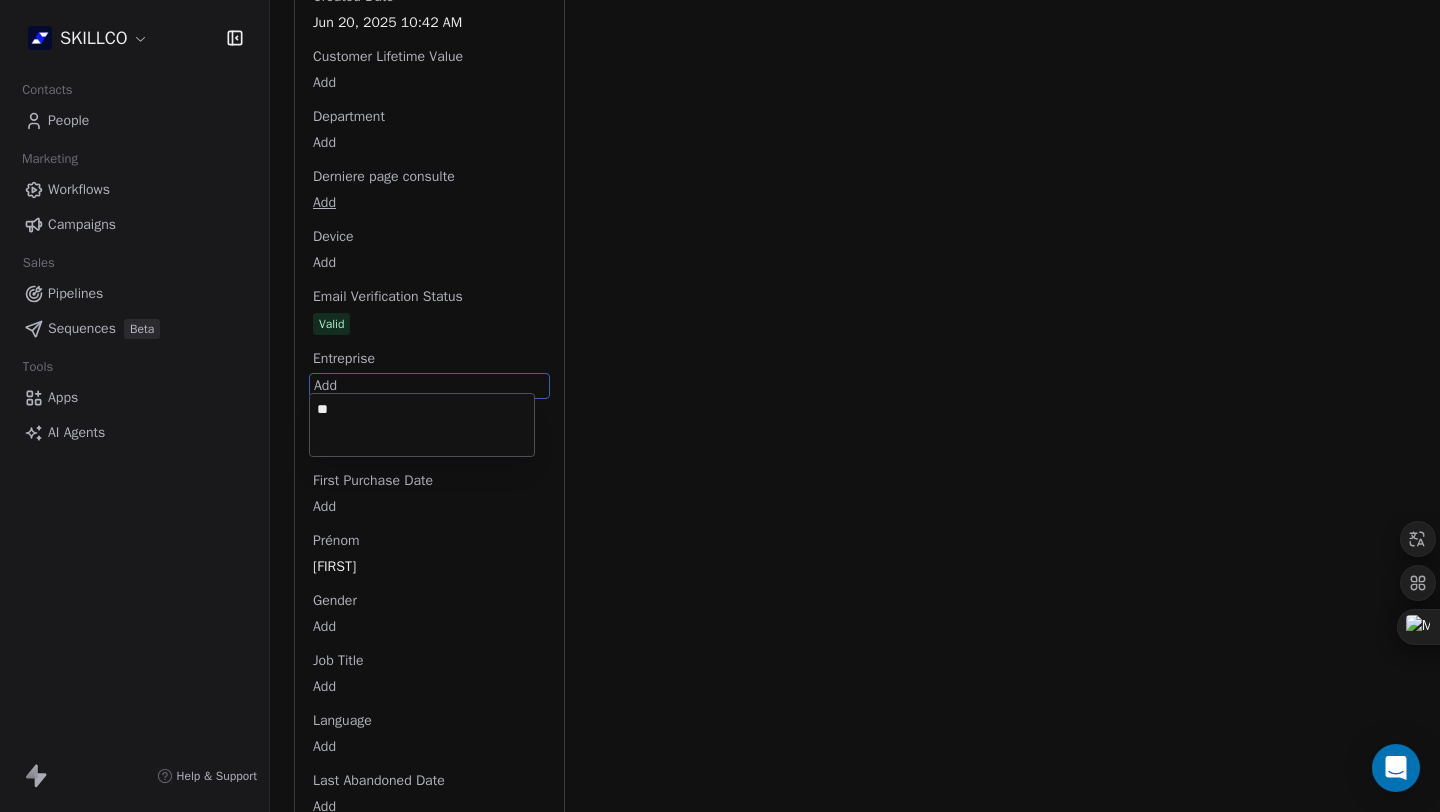 type on "*" 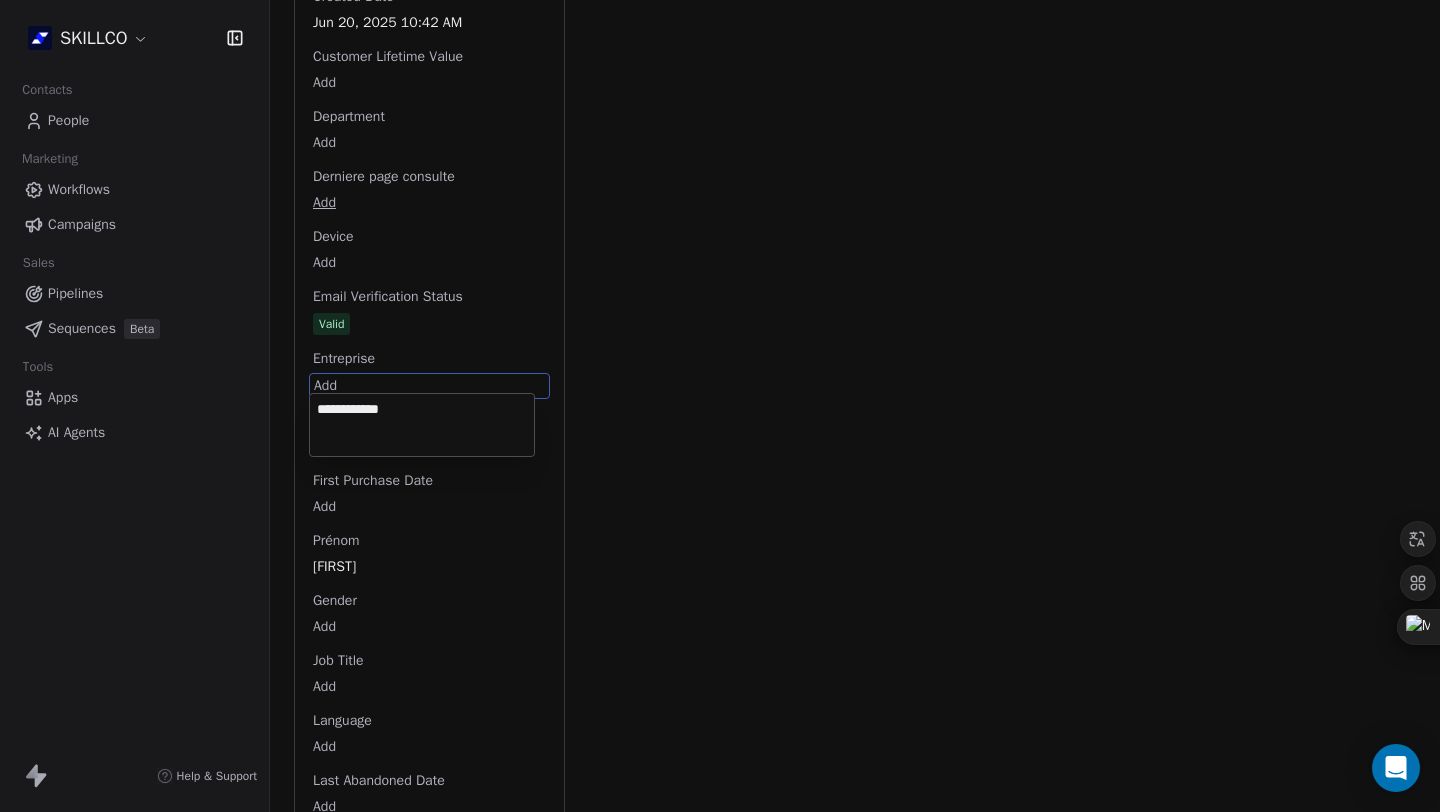 type on "**********" 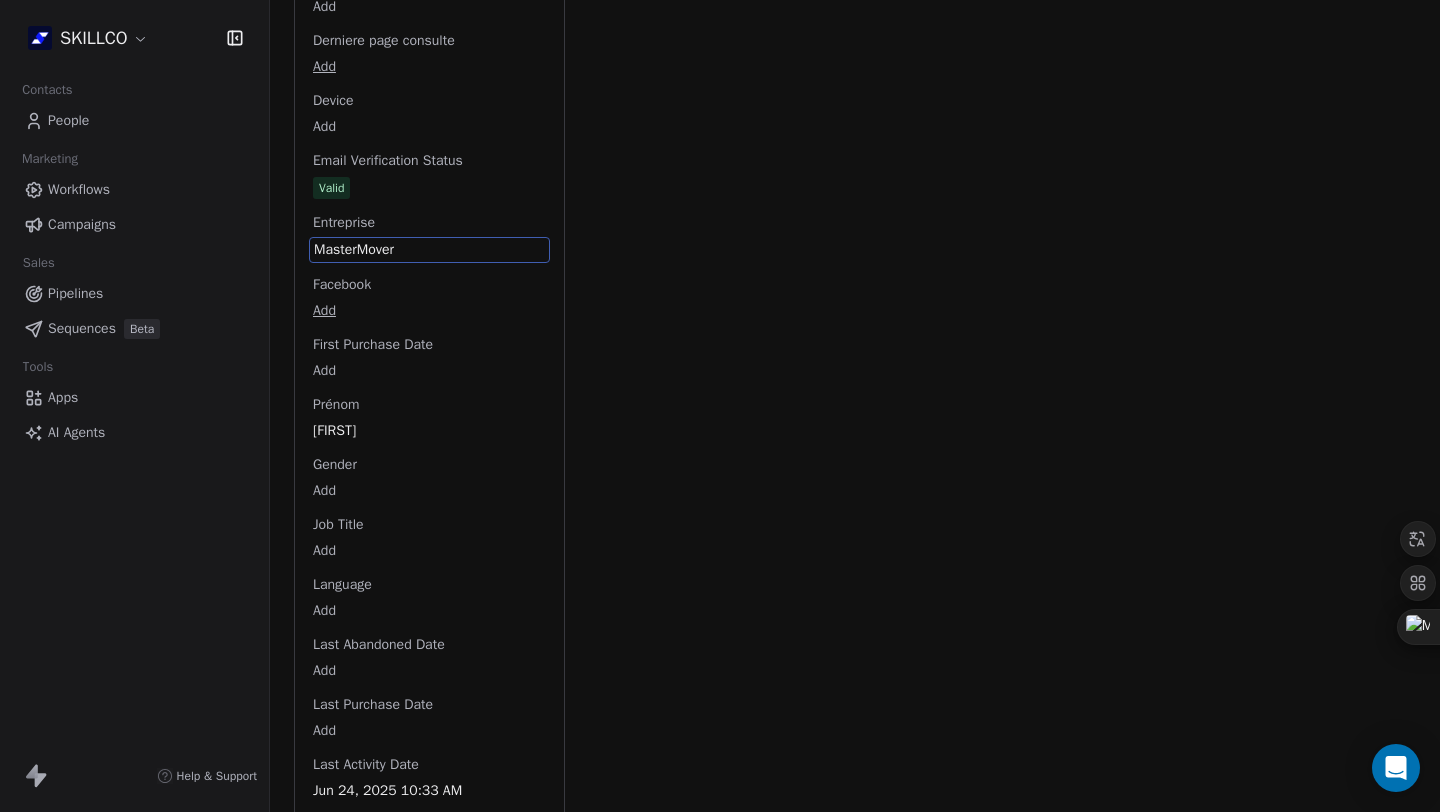 scroll, scrollTop: 1453, scrollLeft: 0, axis: vertical 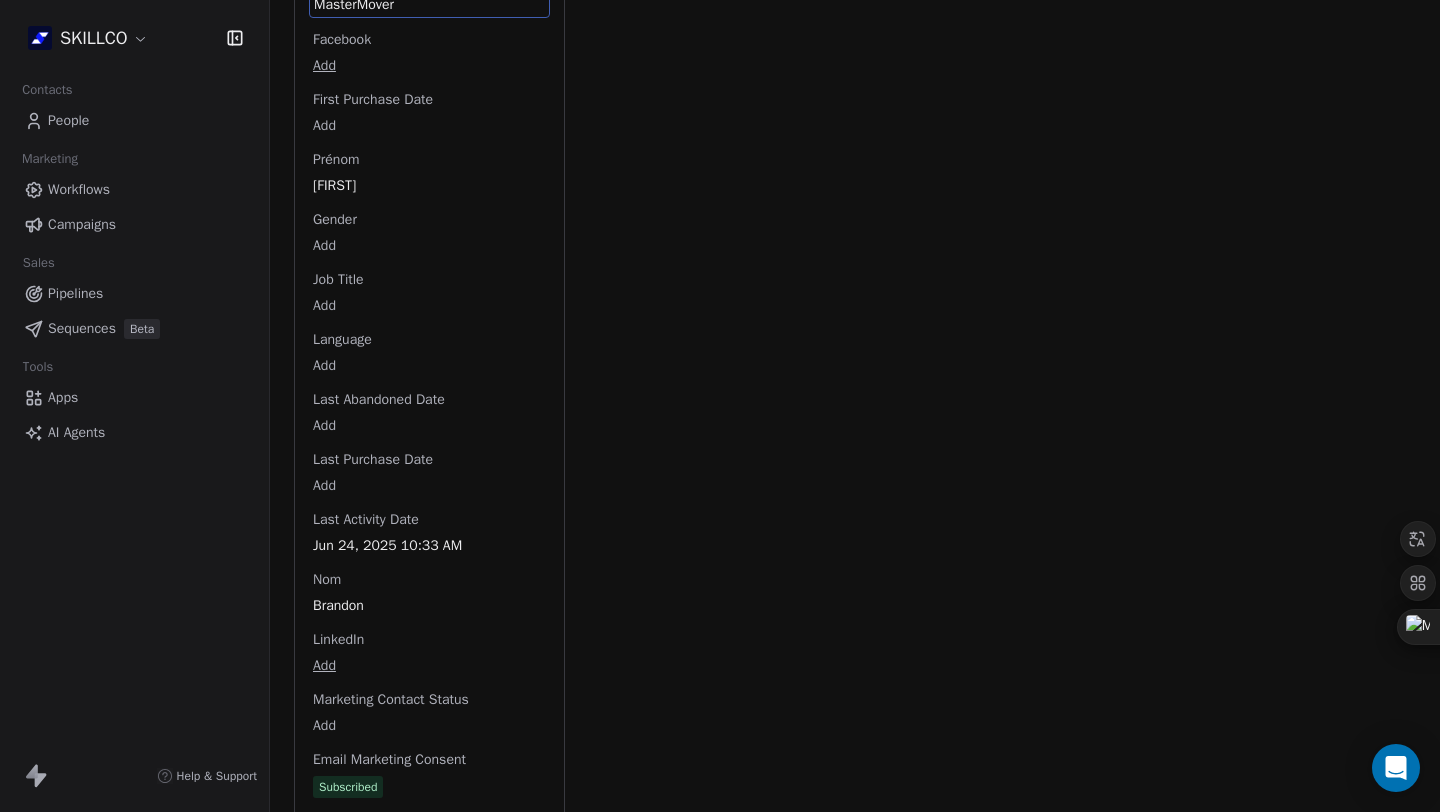 click on "SKILLCO Contacts People Marketing Workflows Campaigns Sales Pipelines Sequences Beta Tools Apps AI Agents Help & Support Back C [FIRST] [LAST] [EMAIL] Lead Partenaire Add Tags Status: Rendez vous Swipe One Full Name [FIRST] [LAST] Email [EMAIL] Téléphone [PHONE] Ville Add Annual Income Add Annual Revenue Add Average Order Value Add Besoin Add Birthday Add Browser Add Contact Source Add Pays Reunion Created Date [DATE] [TIME] Customer Lifetime Value Add Department Add Derniere page consulte Add Device Add Email Verification Status Valid Entreprise MasterMover Facebook Add First Purchase Date Add Prénom [FIRST] Gender Add Job Title Add Language Add Last Abandoned Date Add Last Purchase Date Add Last Activity Date [DATE] [TIME] Nom [LAST] LinkedIn Add Marketing Contact Status Add Email Marketing Consent Subscribed MRR Add Next Billing Date Add Notes Add NPS Score Add Occupation Add Orders Count Add Source Lead Add Add Add Add Add" at bounding box center (720, 406) 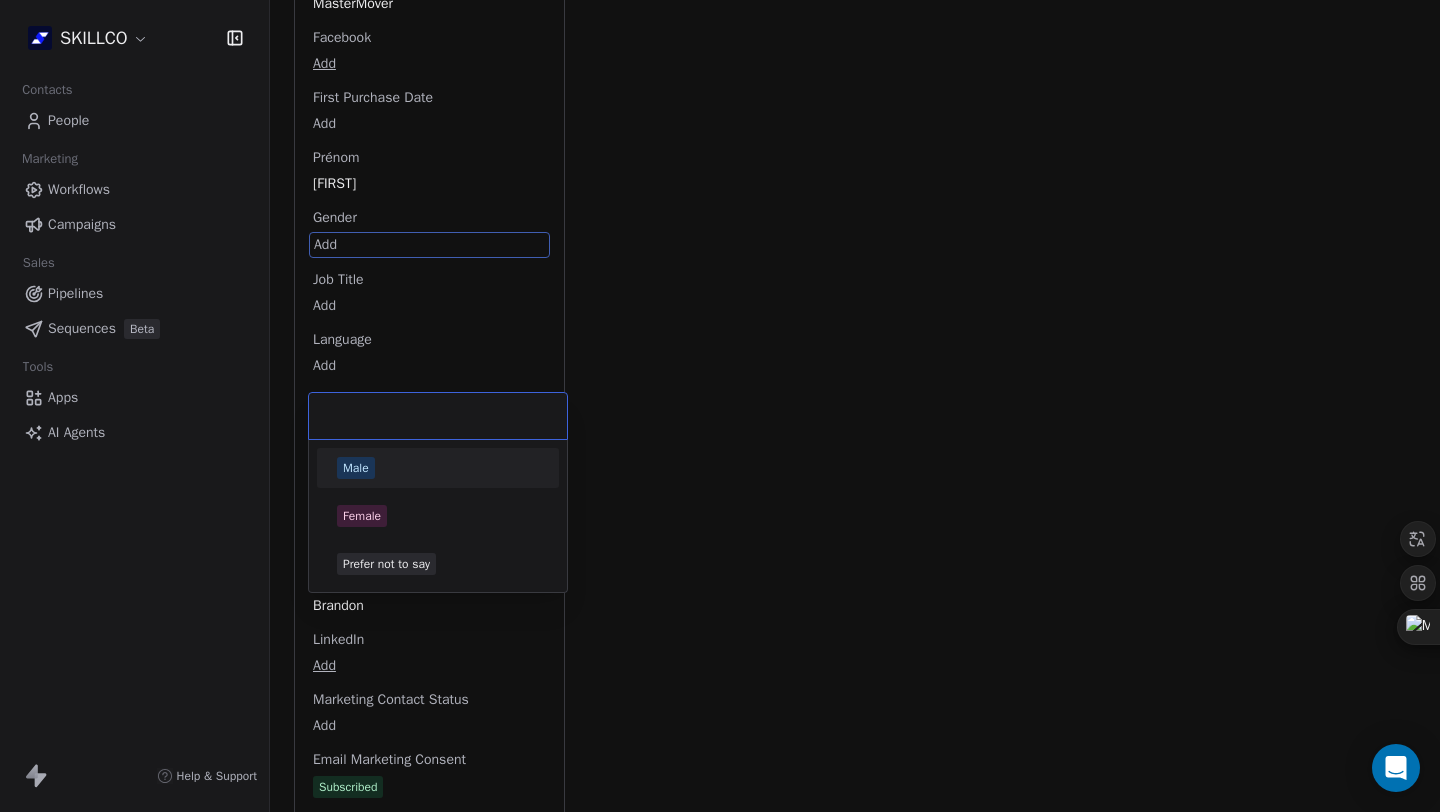 scroll, scrollTop: 1312, scrollLeft: 0, axis: vertical 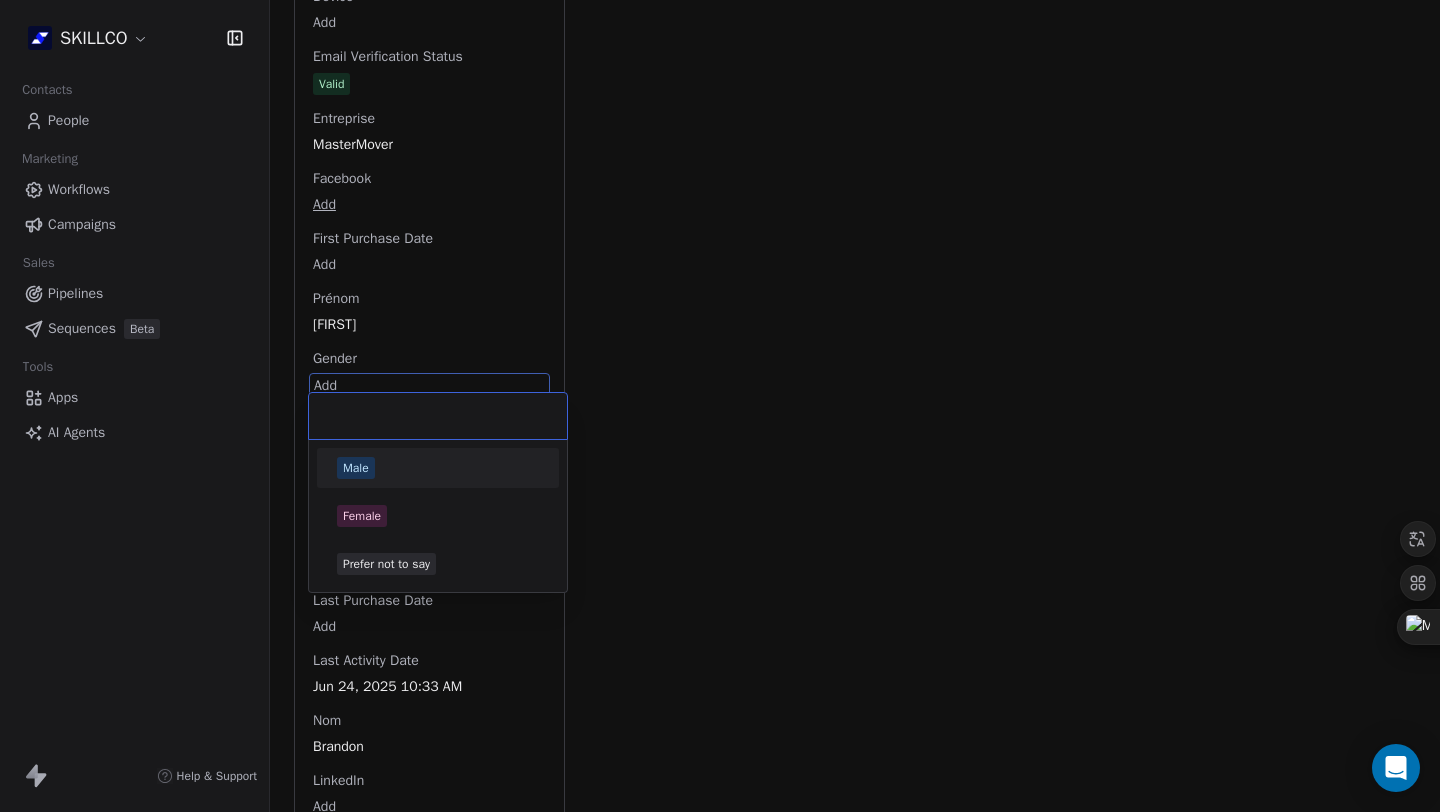 click on "SKILLCO Contacts People Marketing Workflows Campaigns Sales Pipelines Sequences Beta Tools Apps AI Agents Help & Support Back C [FIRST] [LAST] [EMAIL] Lead Partenaire Add Tags Status: Rendez vous Swipe One Full Name [FIRST] [LAST] Email [EMAIL] Téléphone [PHONE] Ville Add Annual Income Add Annual Revenue Add Average Order Value Add Besoin Add Birthday Add Browser Add Contact Source Add Pays Reunion Created Date [DATE] [TIME] Customer Lifetime Value Add Department Add Derniere page consulte Add Device Add Email Verification Status Valid Entreprise MasterMover Facebook Add First Purchase Date Add Prénom [FIRST] Gender Add Job Title Add Language Add Last Abandoned Date Add Last Purchase Date Add Last Activity Date [DATE] [TIME] Nom [LAST] LinkedIn Add Marketing Contact Status Add Email Marketing Consent Subscribed MRR Add Next Billing Date Add Notes Add NPS Score Add Occupation Add Orders Count Add Source Lead Add Add Add Add Add" at bounding box center [720, 406] 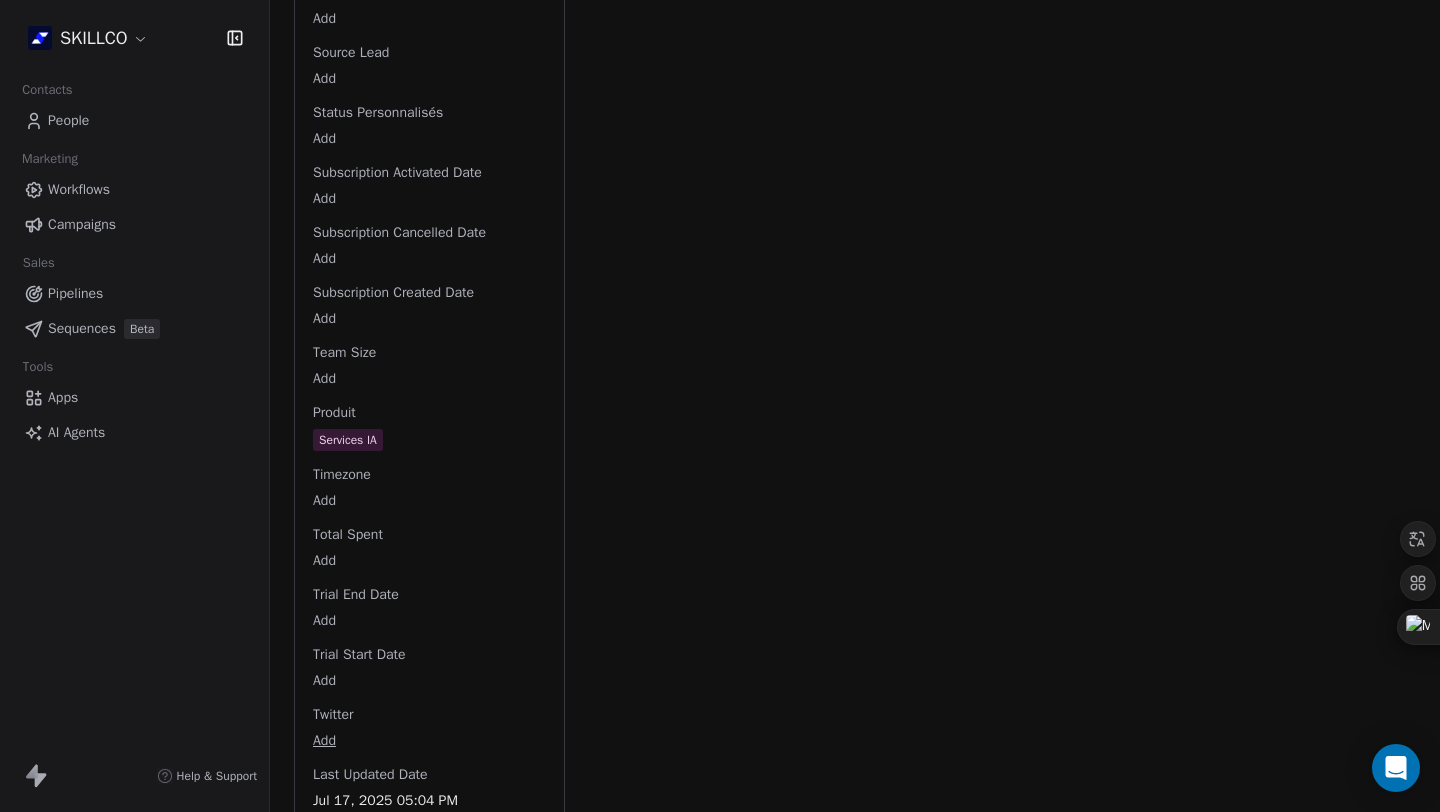 scroll, scrollTop: 2764, scrollLeft: 0, axis: vertical 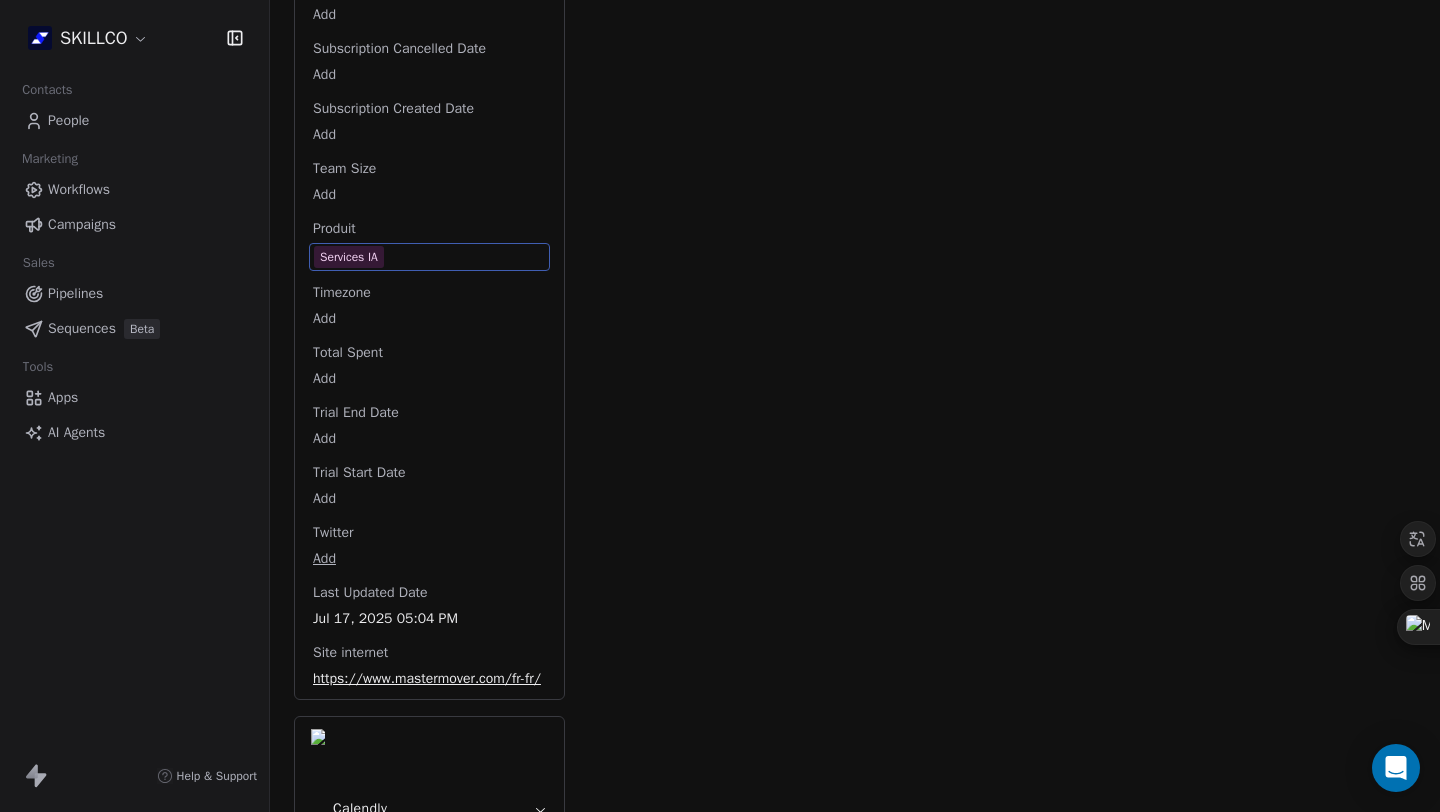 click on "Full Name [FIRST] [LAST] Email [EMAIL] Téléphone [PHONE] Ville Add Annual Income Add Annual Revenue Add Average Order Value Add Besoin Add Birthday Add Browser Add Contact Source Add Pays Reunion Created Date [DATE] [TIME] Customer Lifetime Value Add Department Add Derniere page consulte Add Device Add Email Verification Status Valid Entreprise MasterMover Facebook Add First Purchase Date Add Prénom [FIRST] Gender Add Job Title Add Language Add Last Abandoned Date Add Last Purchase Date Add Last Activity Date [DATE] [TIME] Nom [LAST] LinkedIn Add Marketing Contact Status Add Email Marketing Consent Subscribed MRR Add Next Billing Date Add Notes Add NPS Score Add Occupation Add Orders Count Add Source Lead Add Status Personnalisés Add Subscription Activated Date Add Subscription Cancelled Date Add Subscription Created Date Add Team Size Add Produit Services IA Timezone Add Total Spent Add Trial End Date Add Trial Start Date Add Twitter Add Last Updated Date" at bounding box center [429, -868] 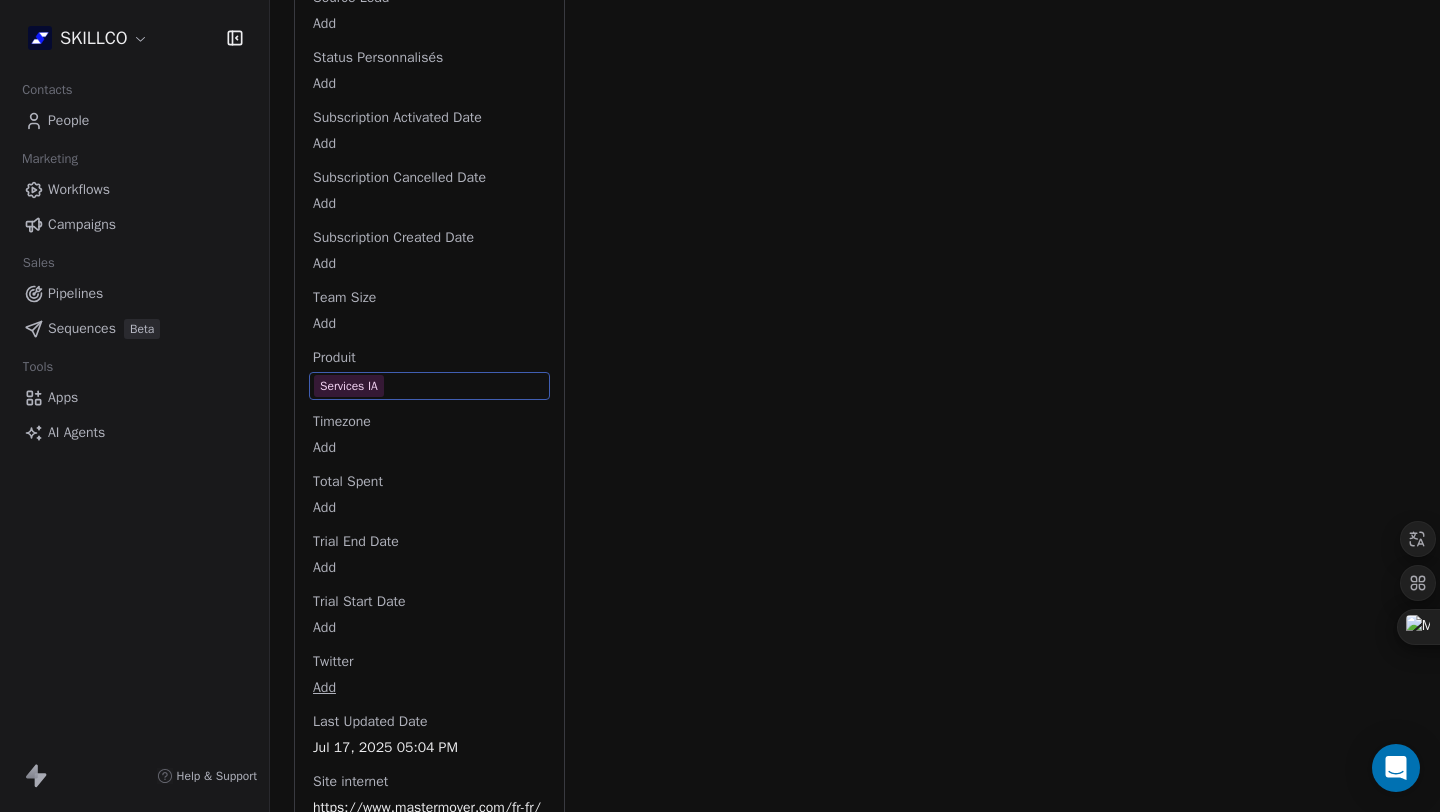 click on "Produit Services IA" at bounding box center [429, 374] 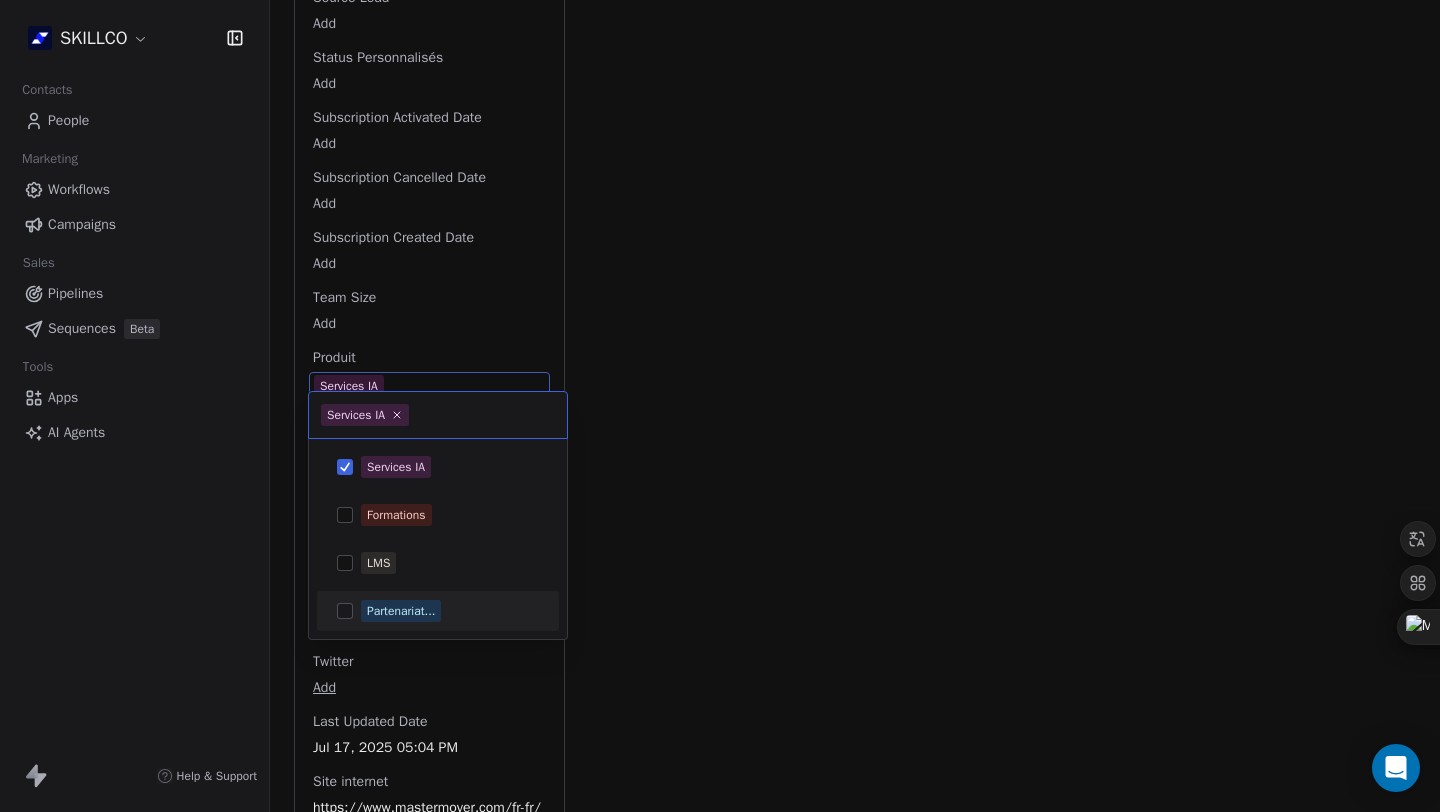 click at bounding box center [345, 611] 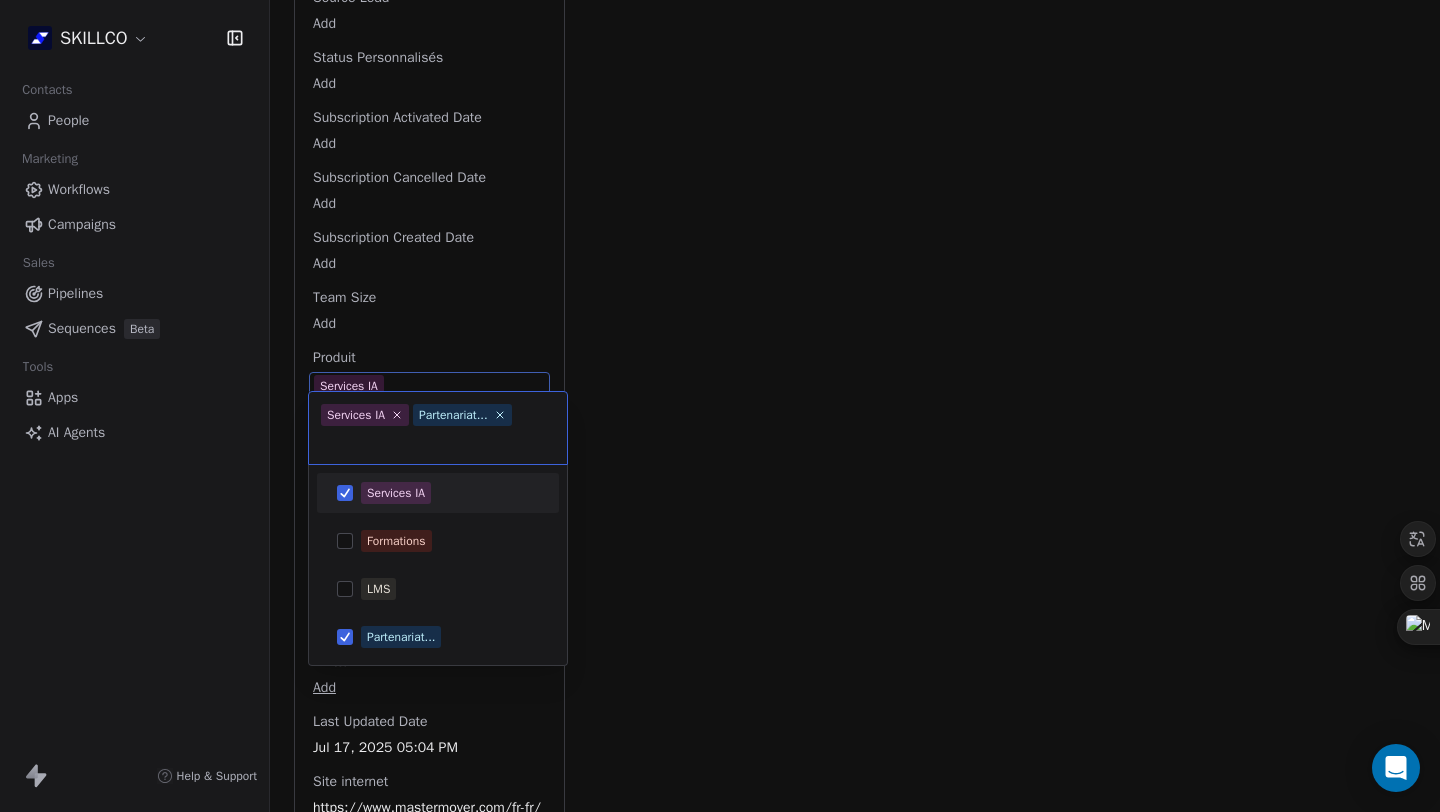 click on "Partenariat..." at bounding box center [453, 415] 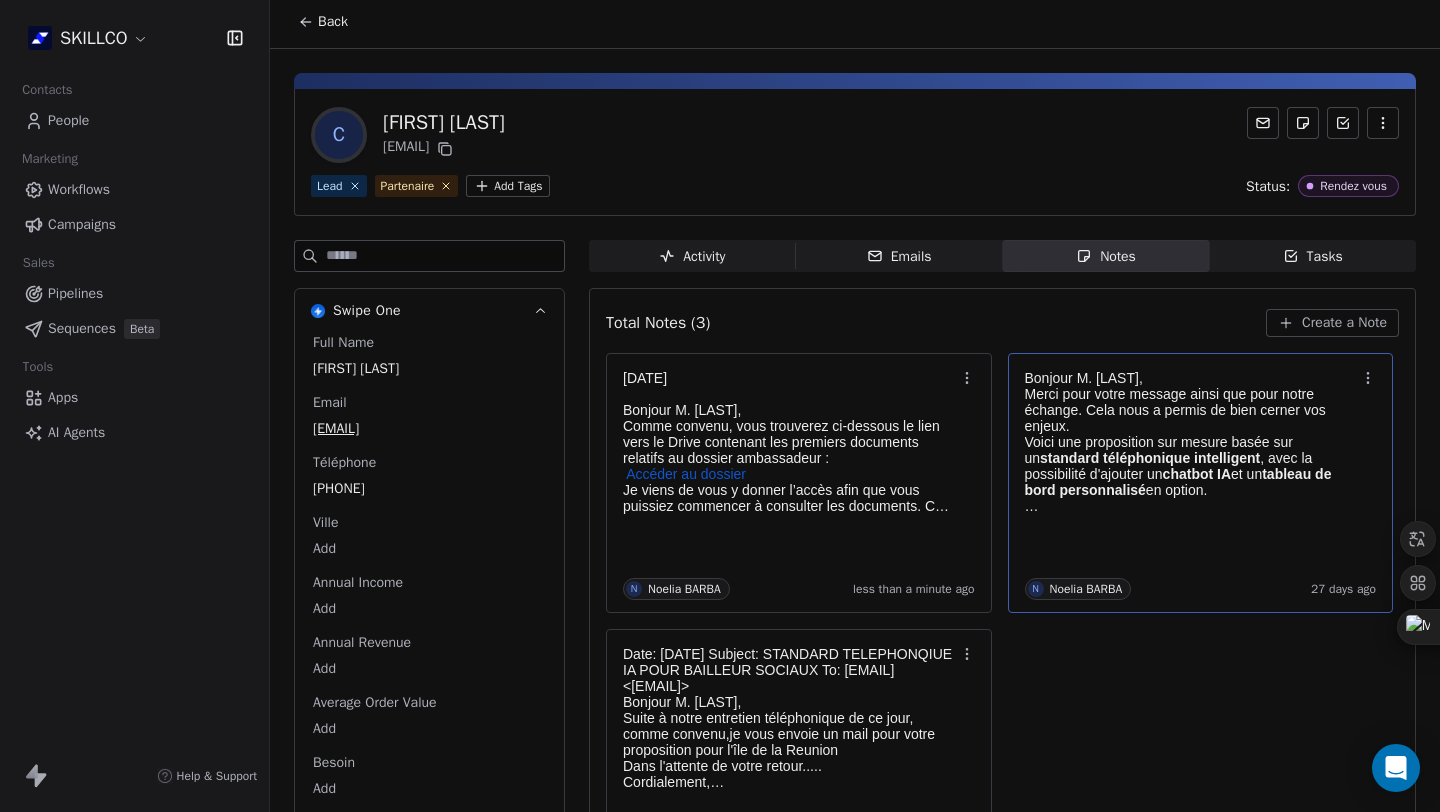 scroll, scrollTop: 0, scrollLeft: 0, axis: both 